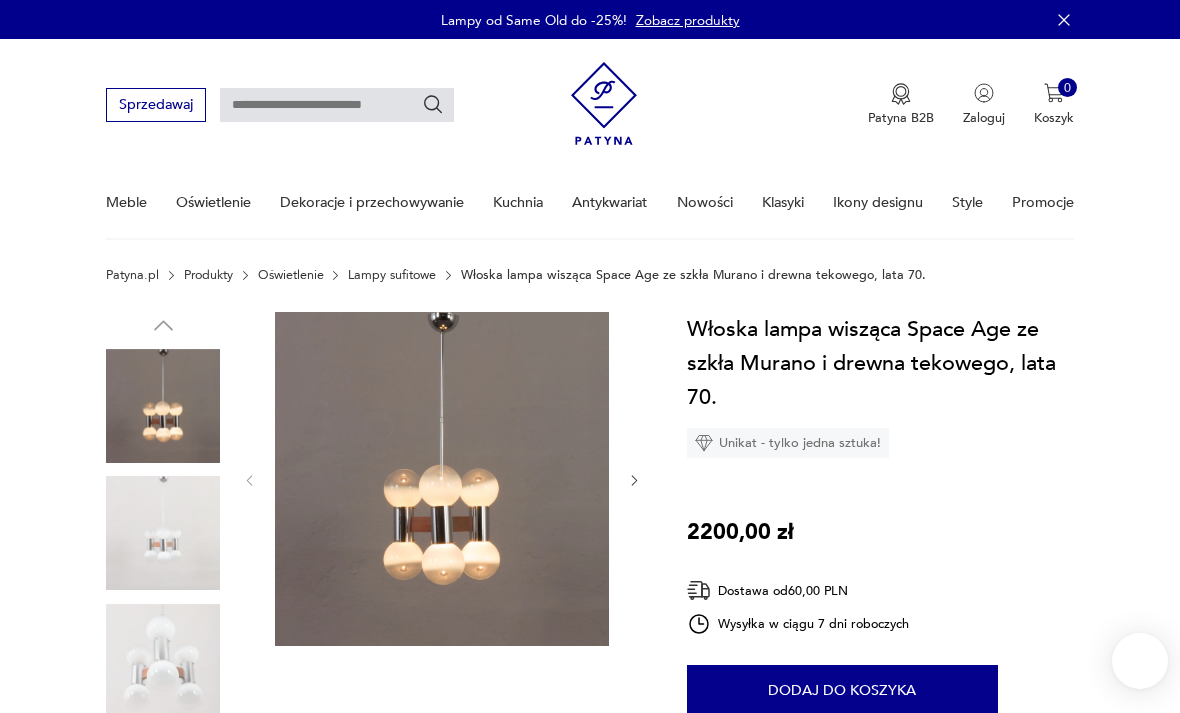 scroll, scrollTop: 0, scrollLeft: 0, axis: both 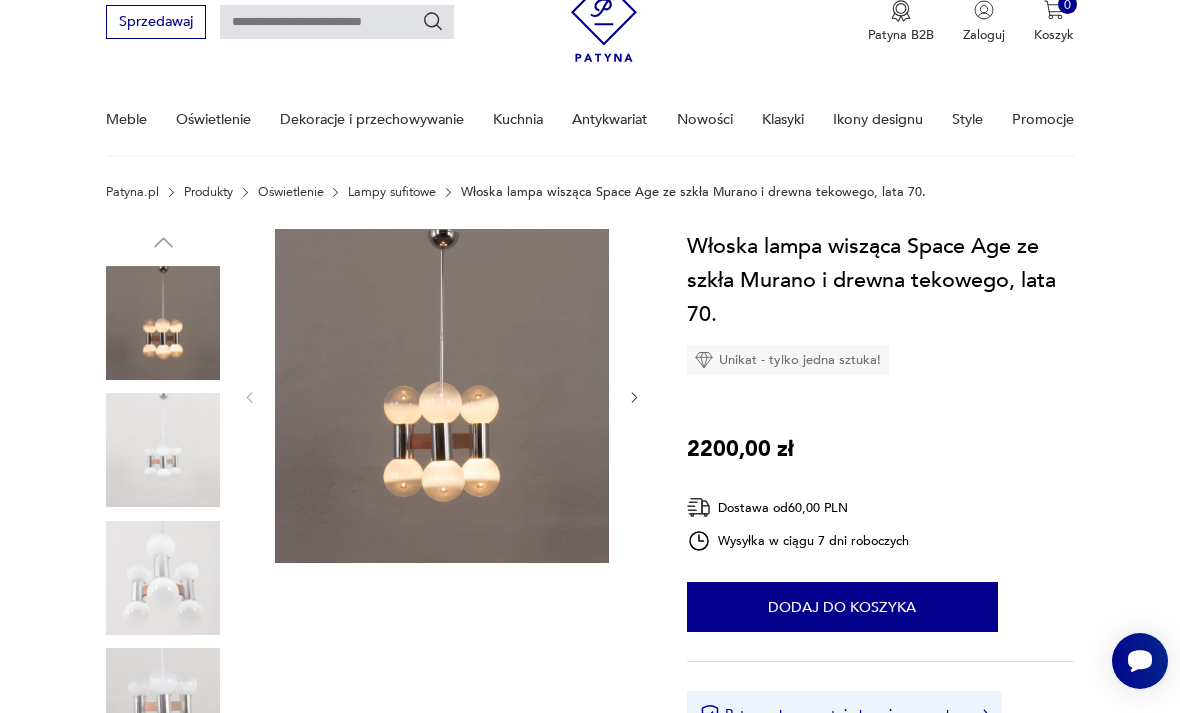 click at bounding box center [163, 450] 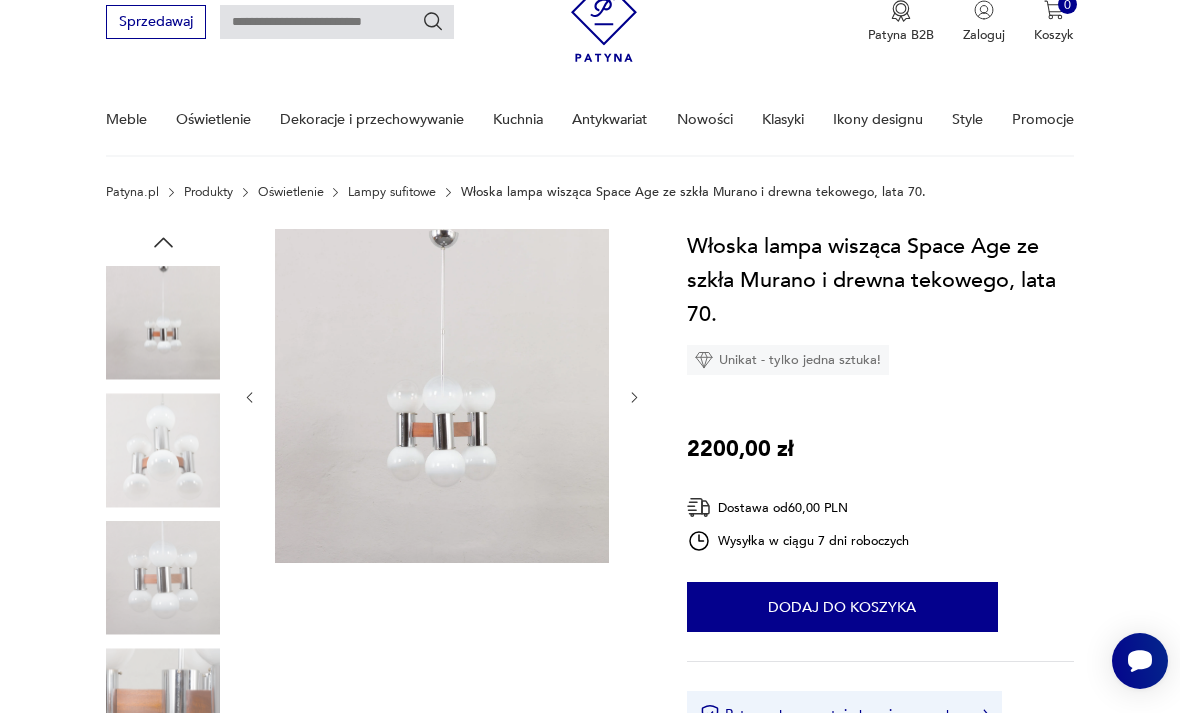 click at bounding box center [163, 323] 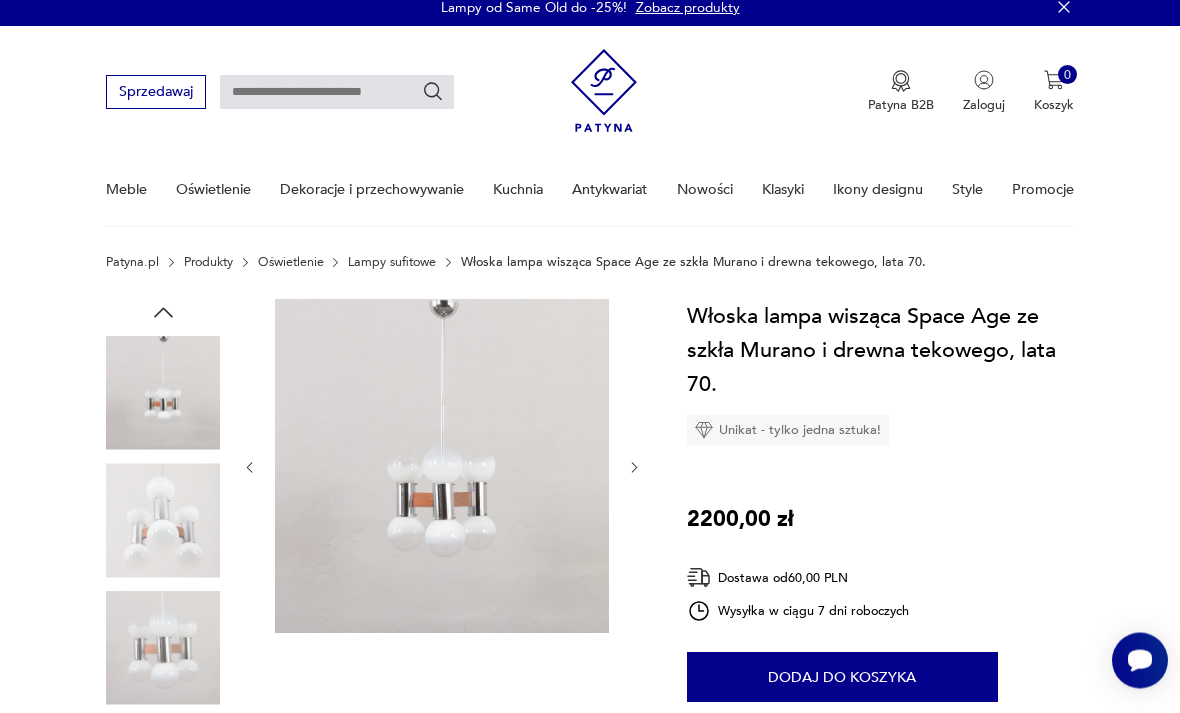 scroll, scrollTop: 0, scrollLeft: 0, axis: both 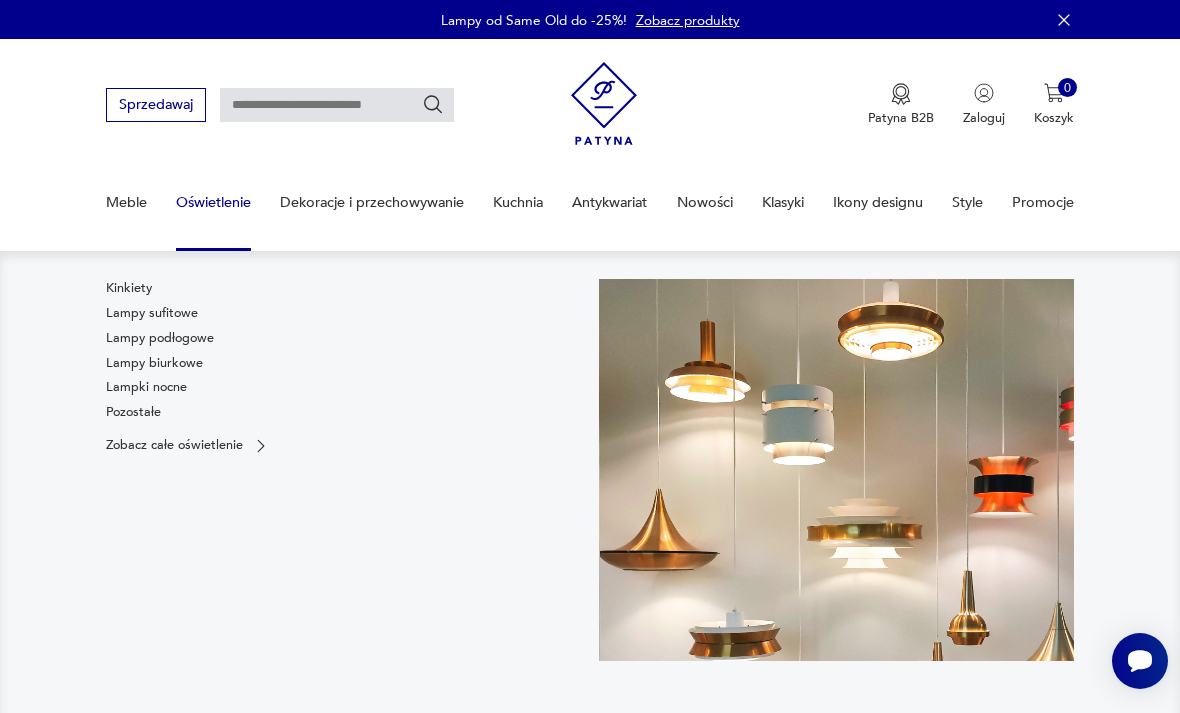 click on "Lampy sufitowe" at bounding box center [152, 313] 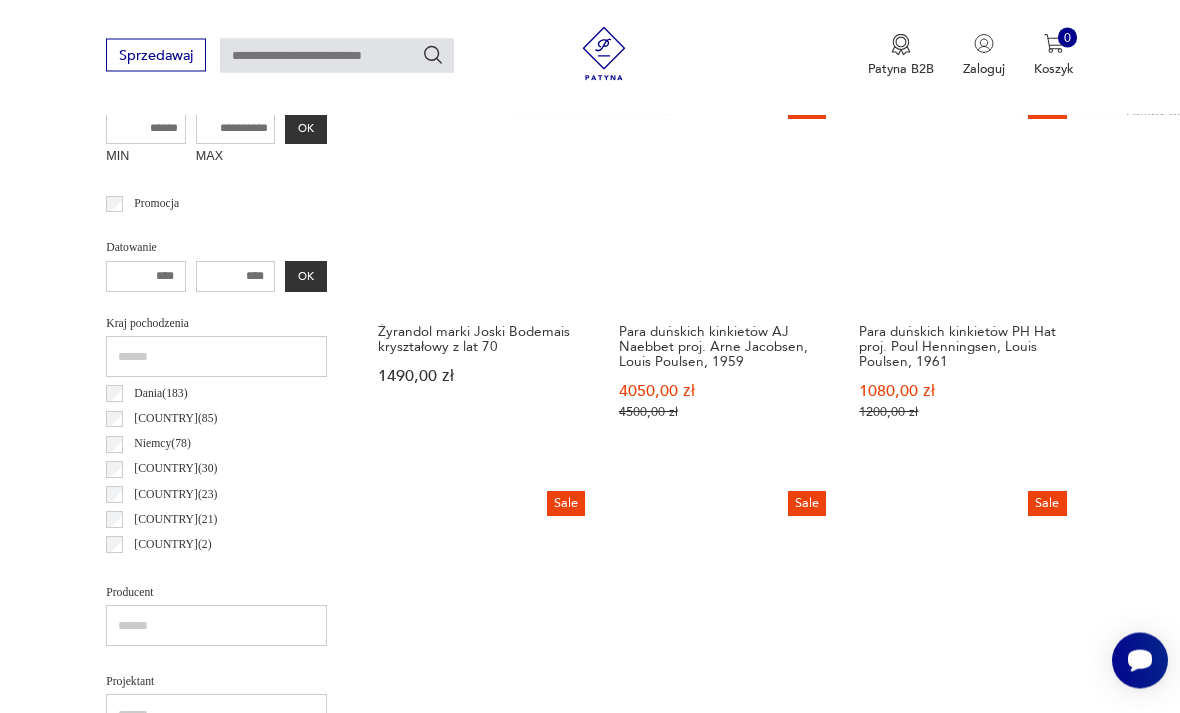 scroll, scrollTop: 688, scrollLeft: 0, axis: vertical 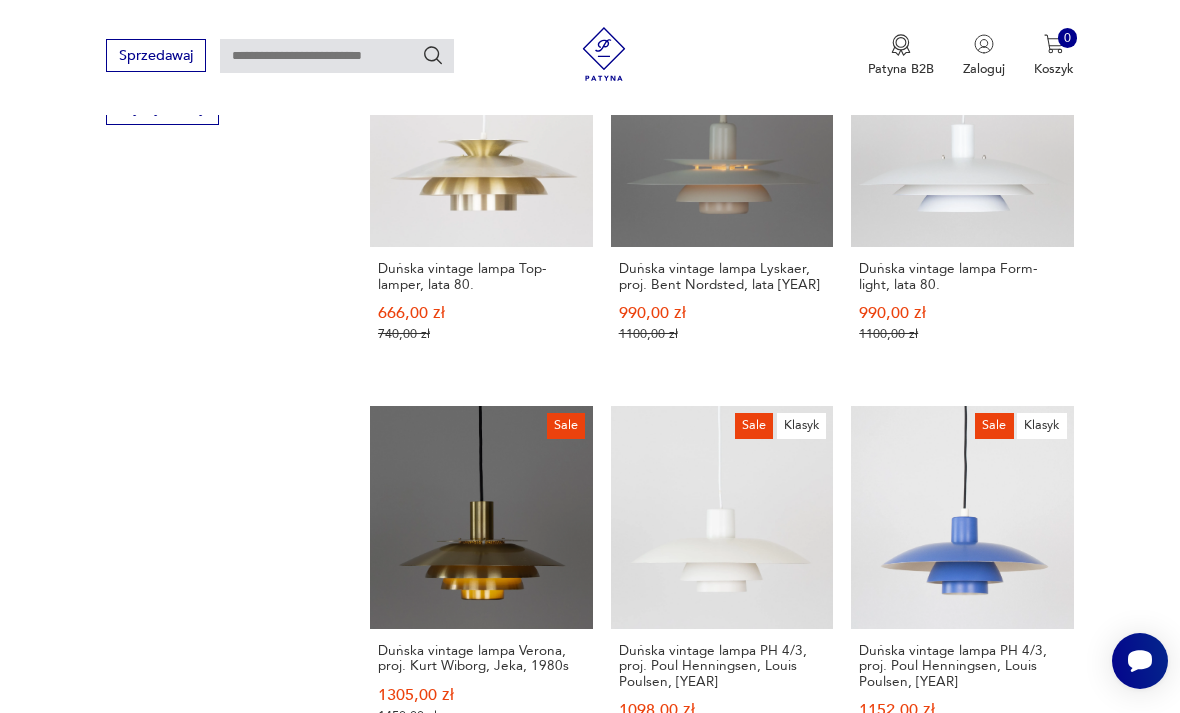 click on "2" at bounding box center (699, 1251) 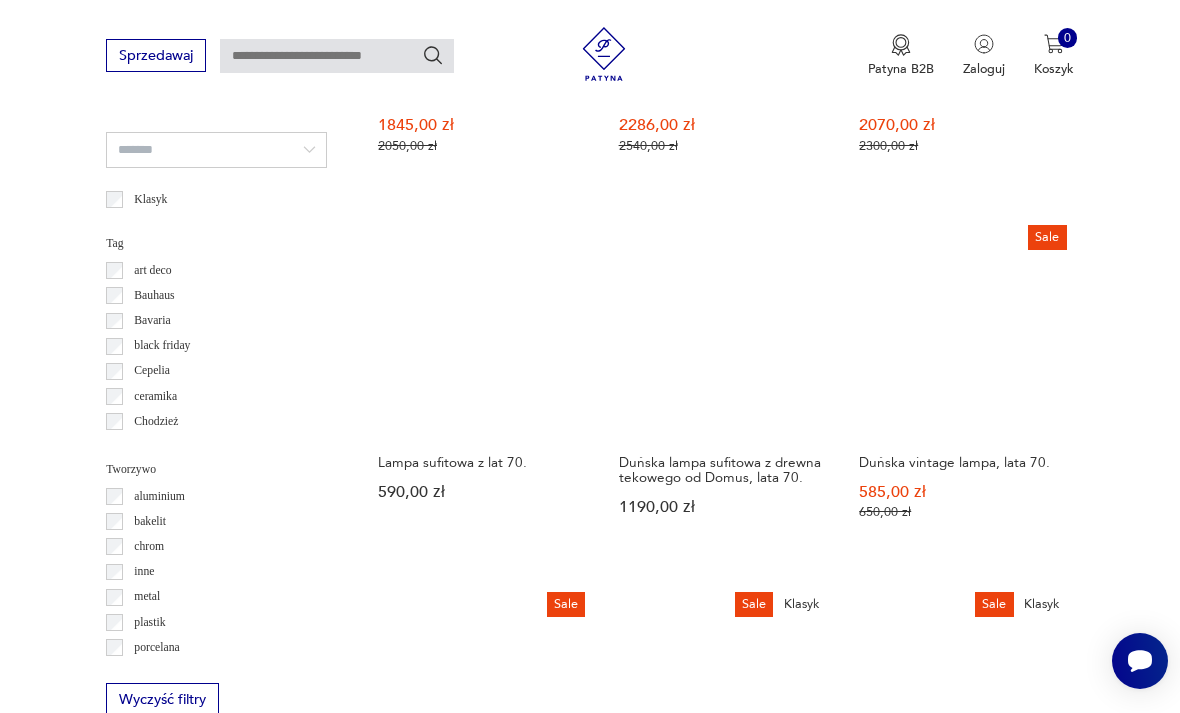 scroll, scrollTop: 1342, scrollLeft: 0, axis: vertical 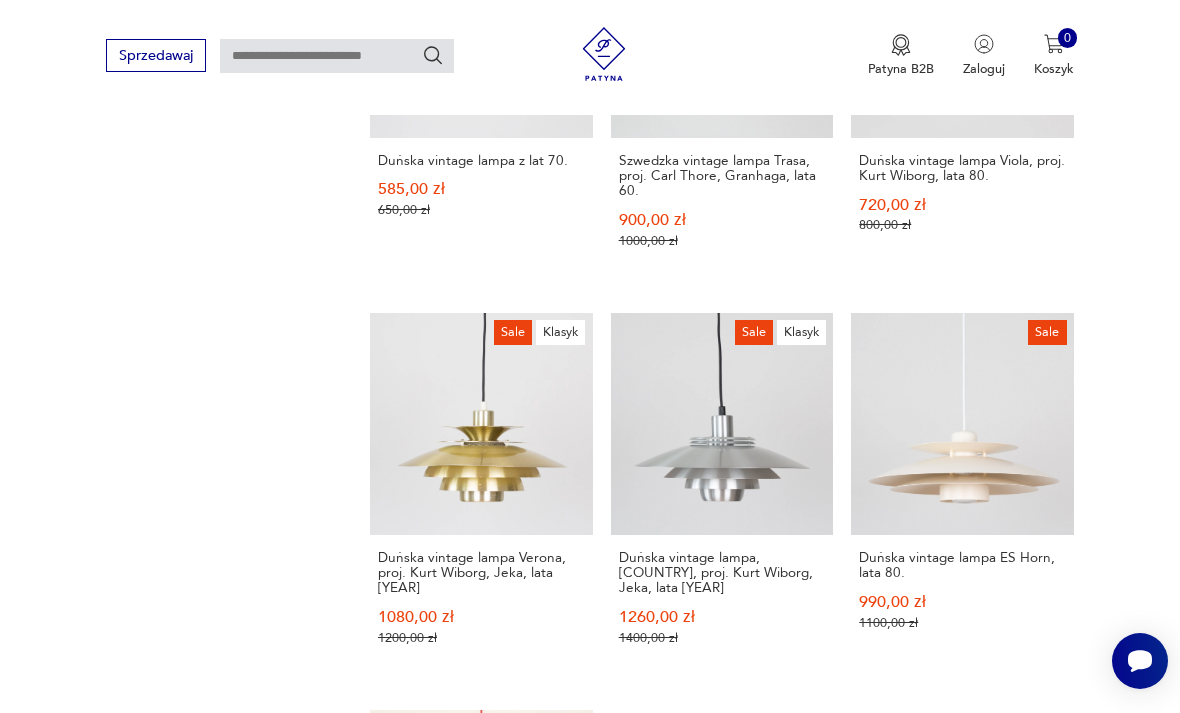 click on "3" at bounding box center (741, 1137) 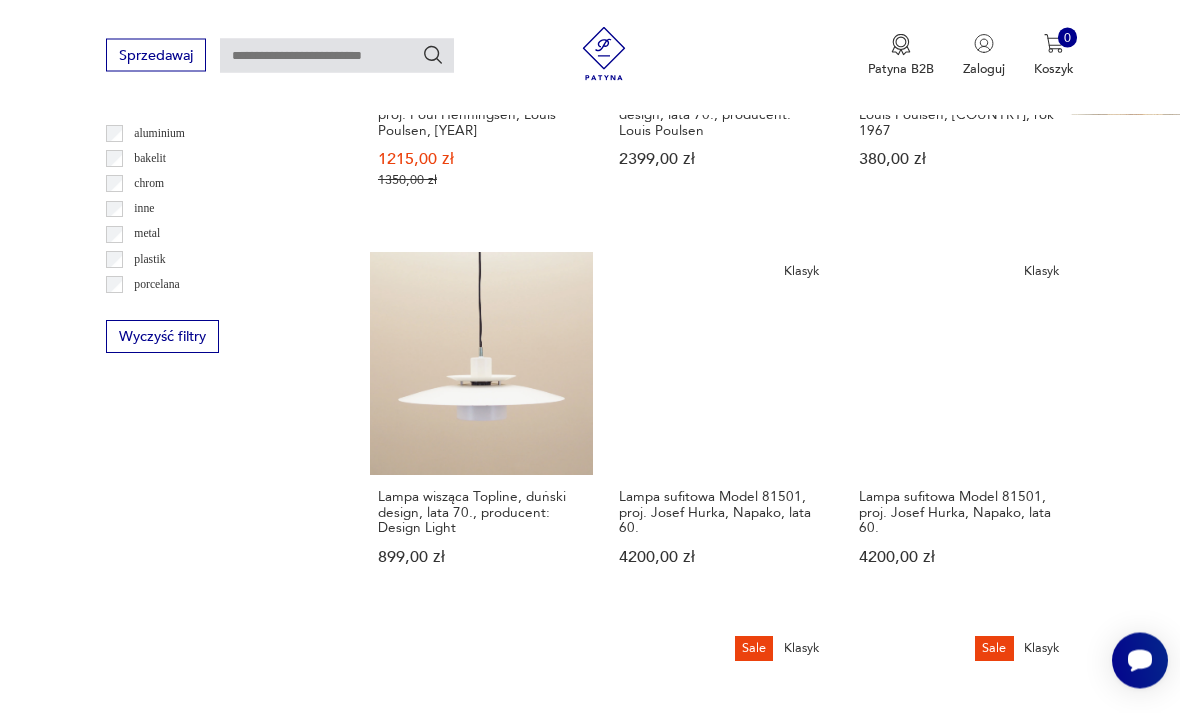 scroll, scrollTop: 1714, scrollLeft: 0, axis: vertical 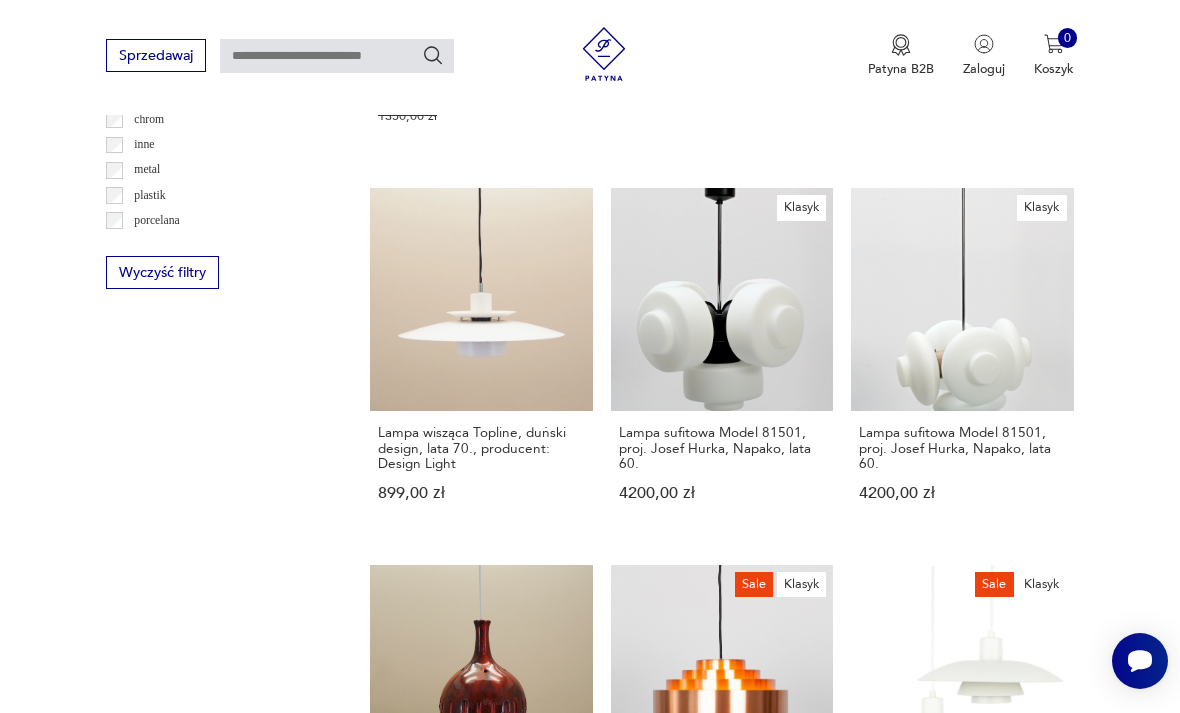 click on "4" at bounding box center [782, 1409] 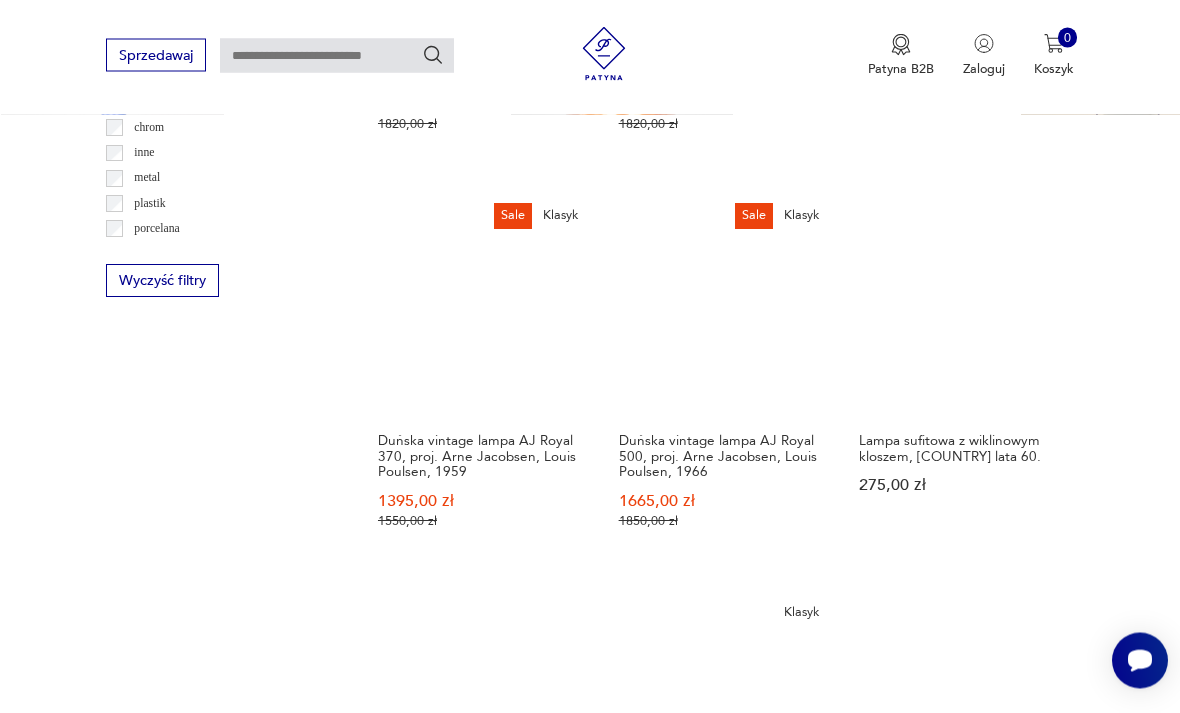 scroll, scrollTop: 1760, scrollLeft: 0, axis: vertical 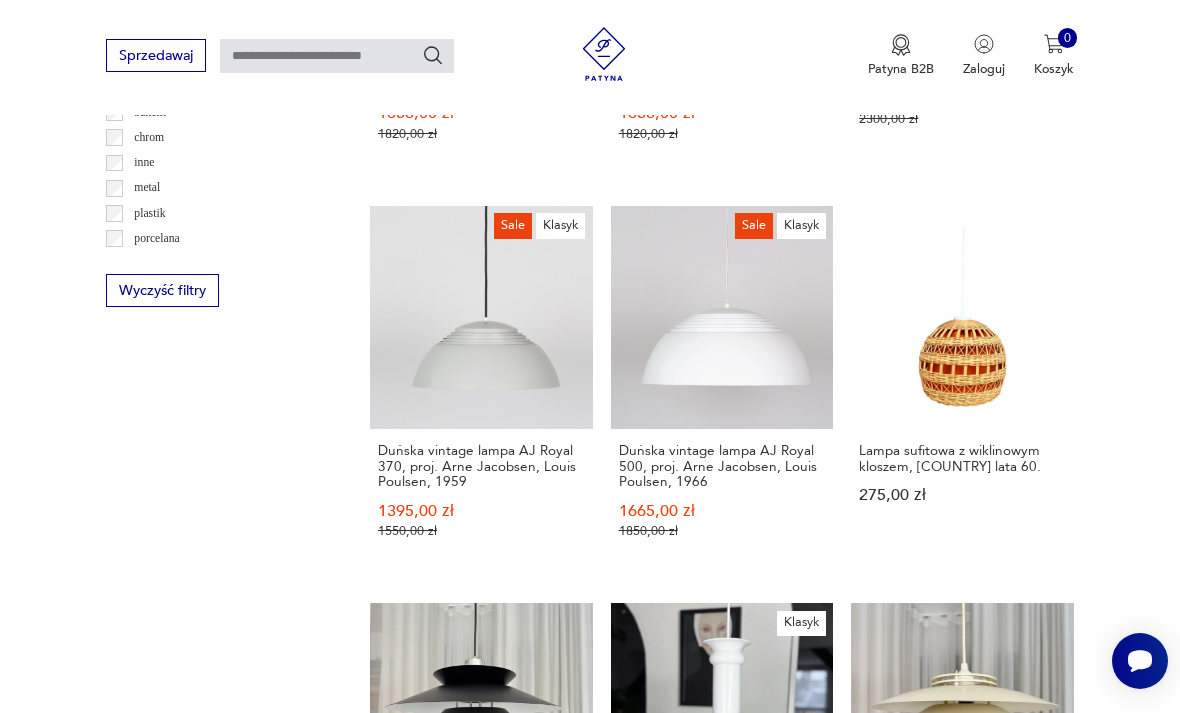 click on "5" at bounding box center (823, 1407) 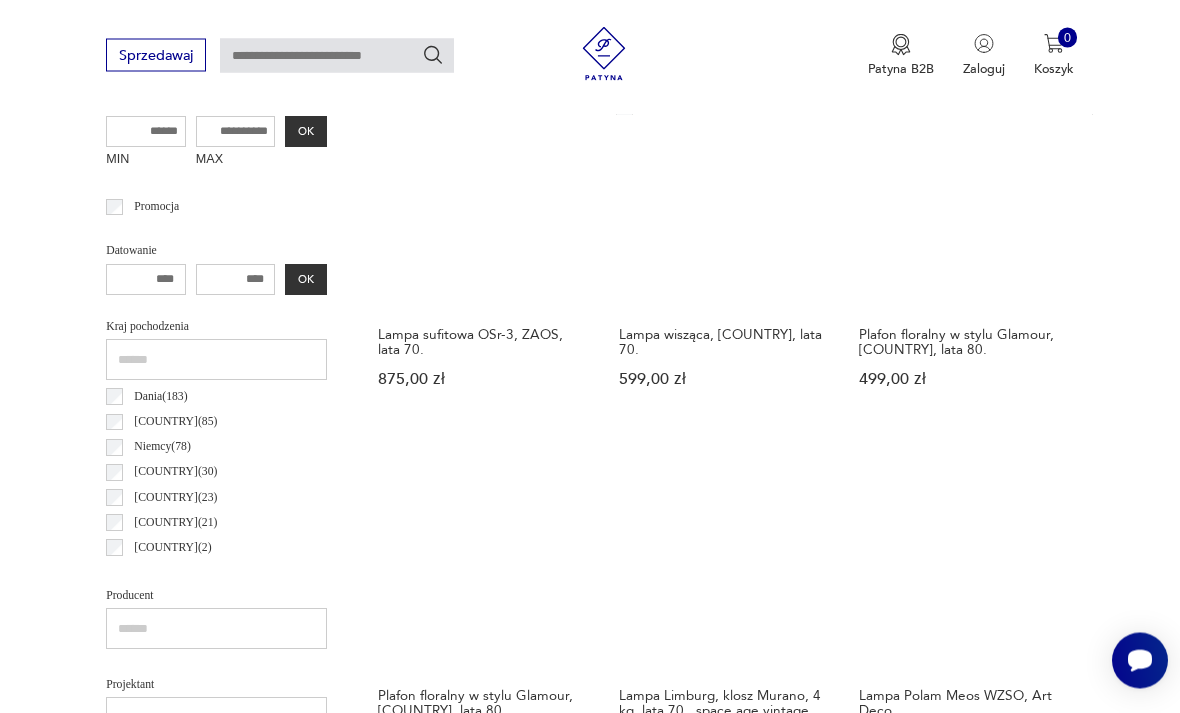 scroll, scrollTop: 685, scrollLeft: 0, axis: vertical 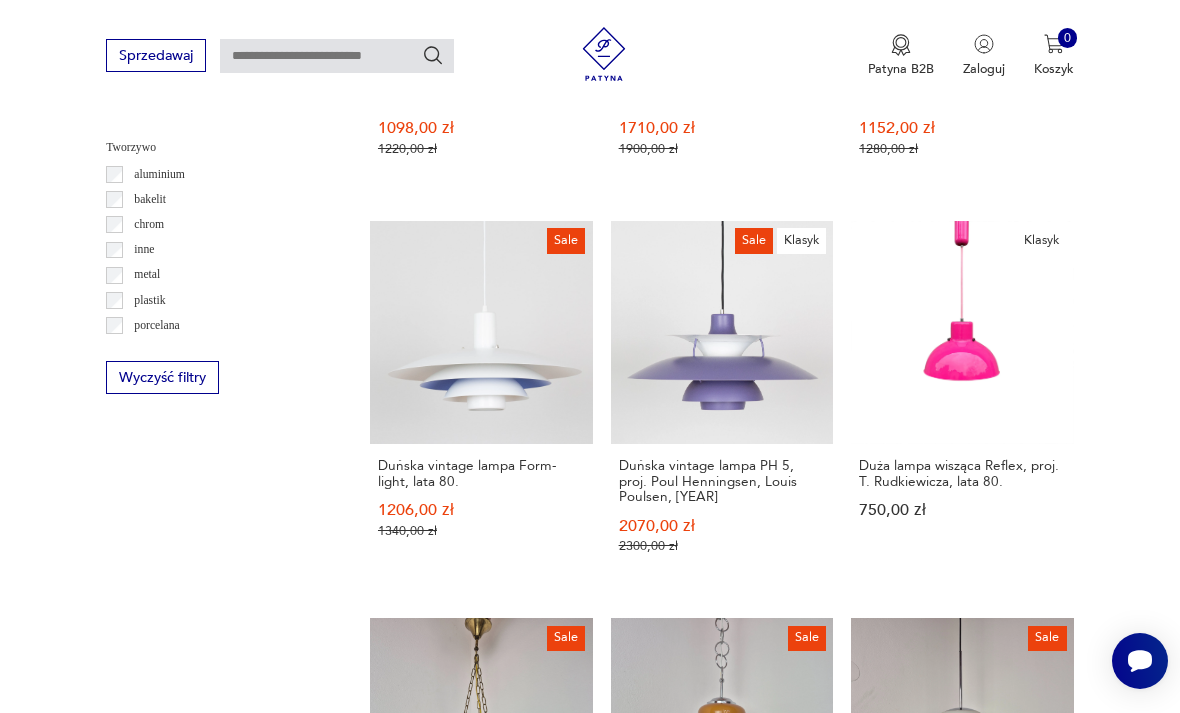 click on "6" at bounding box center [865, 1432] 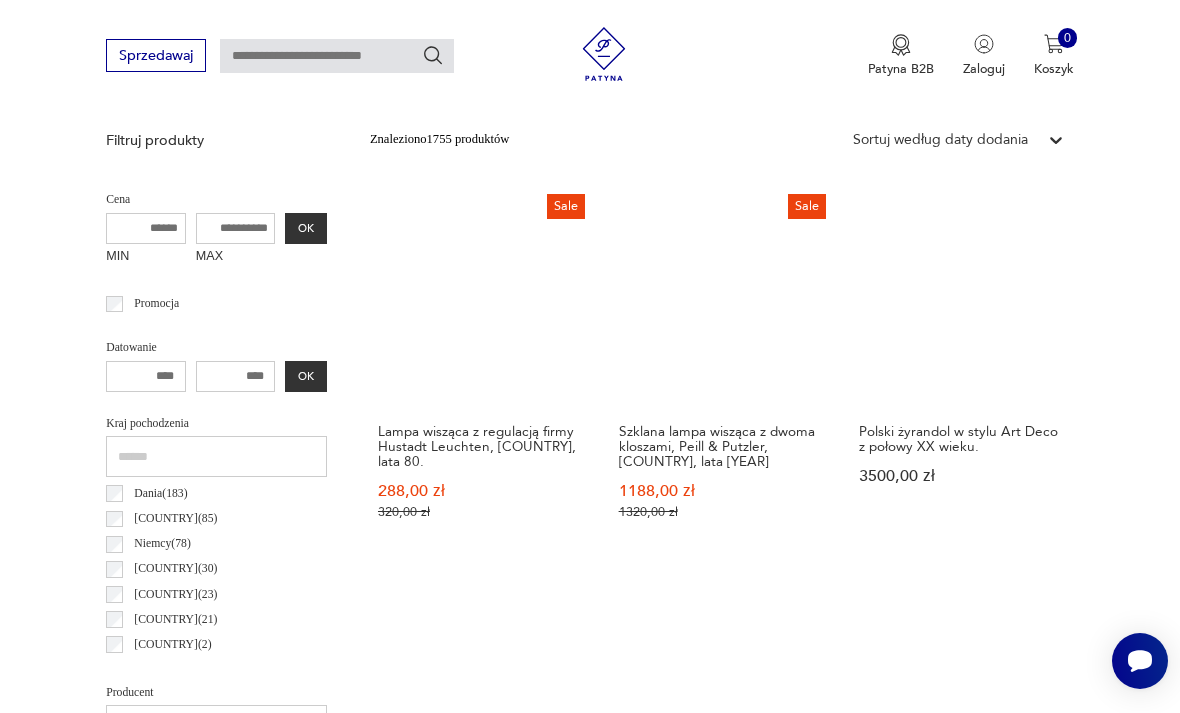 scroll, scrollTop: 608, scrollLeft: 0, axis: vertical 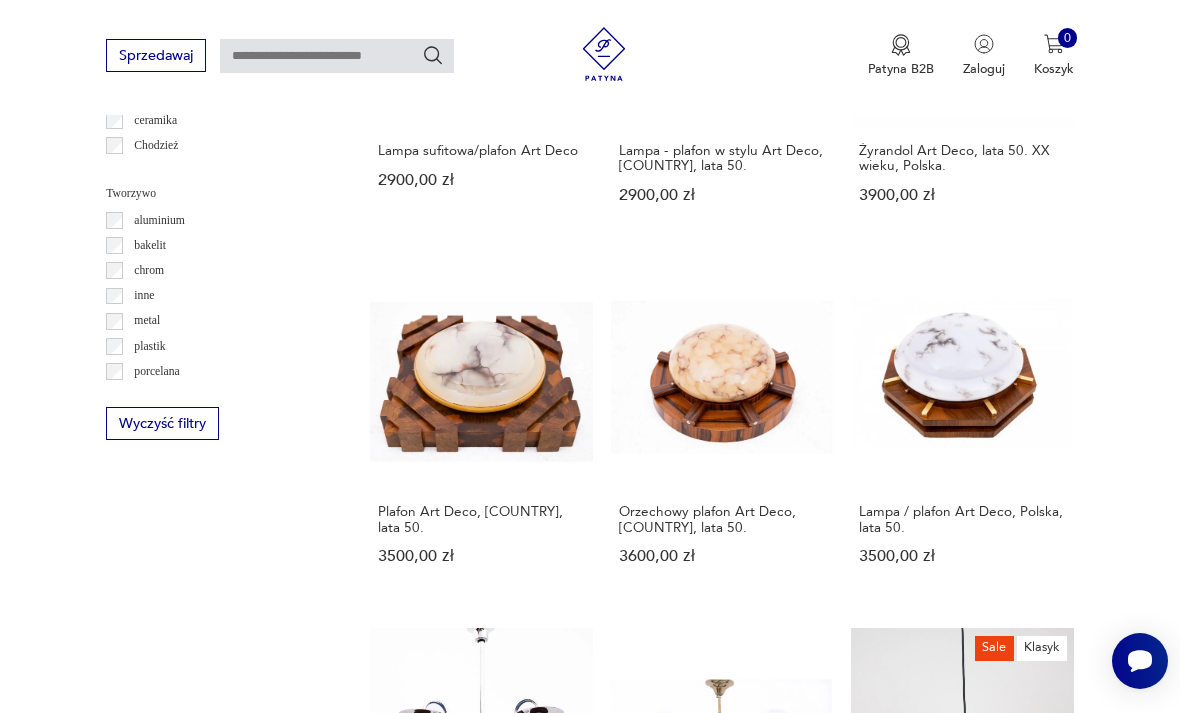 click at bounding box center (1016, 1437) 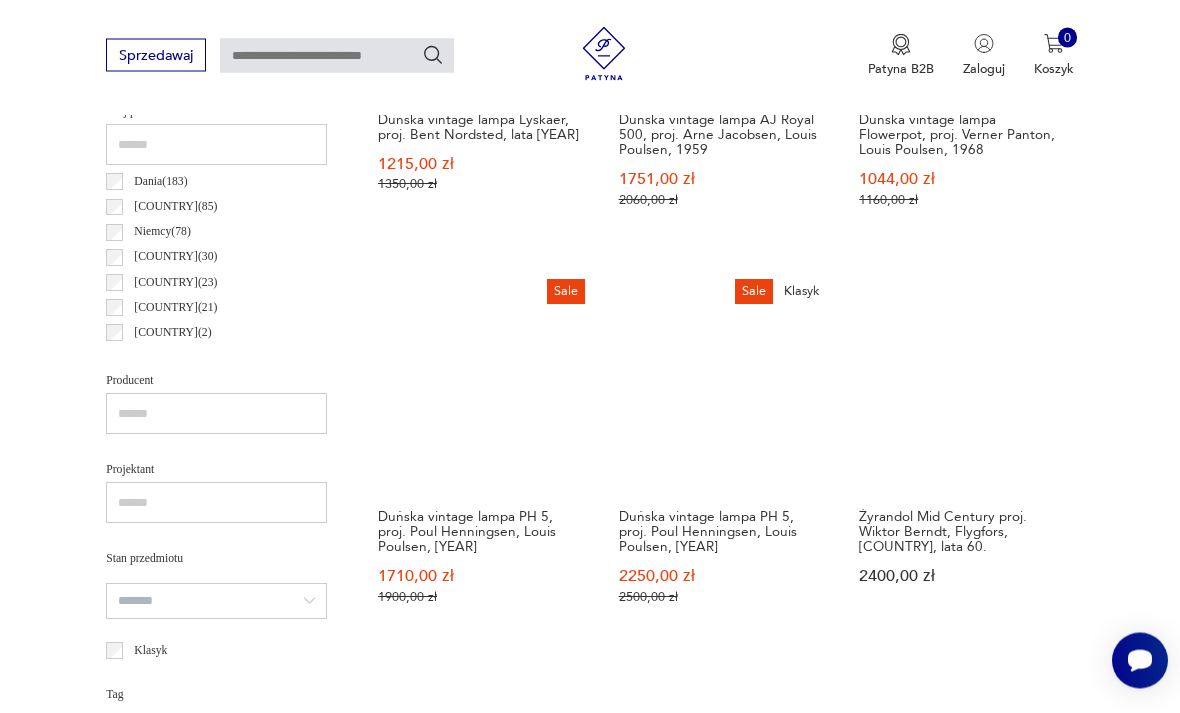 scroll, scrollTop: 900, scrollLeft: 0, axis: vertical 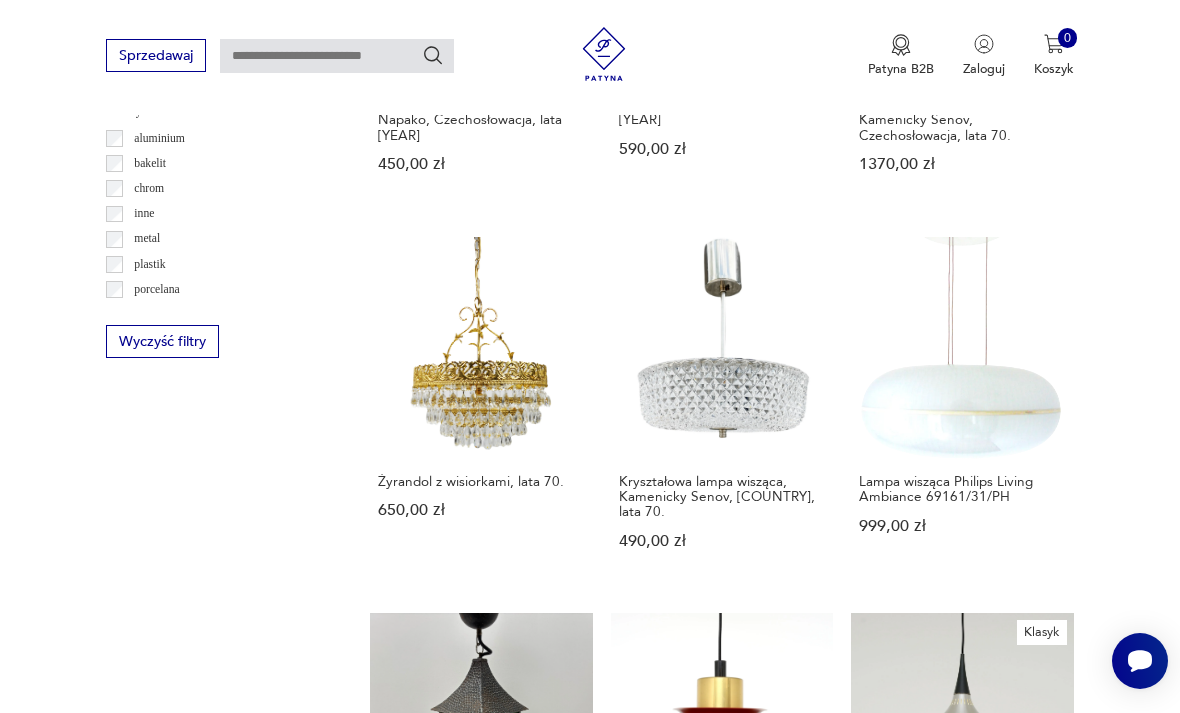 click on "8" at bounding box center [865, 1386] 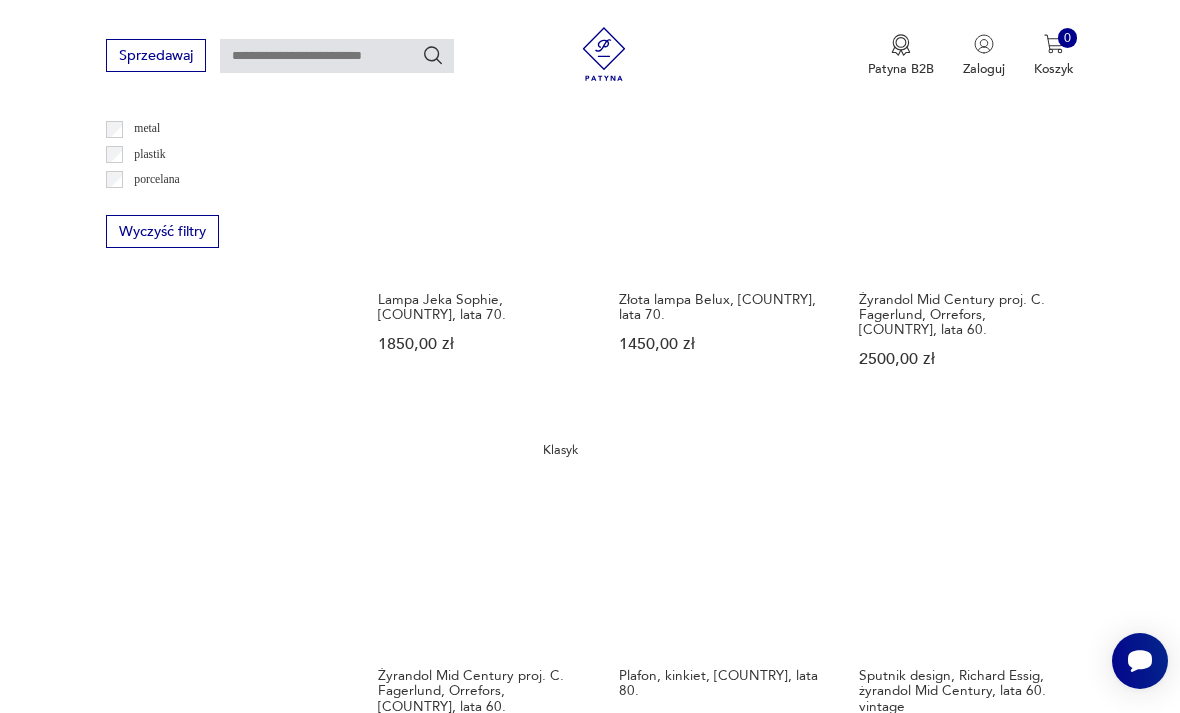scroll, scrollTop: 1888, scrollLeft: 0, axis: vertical 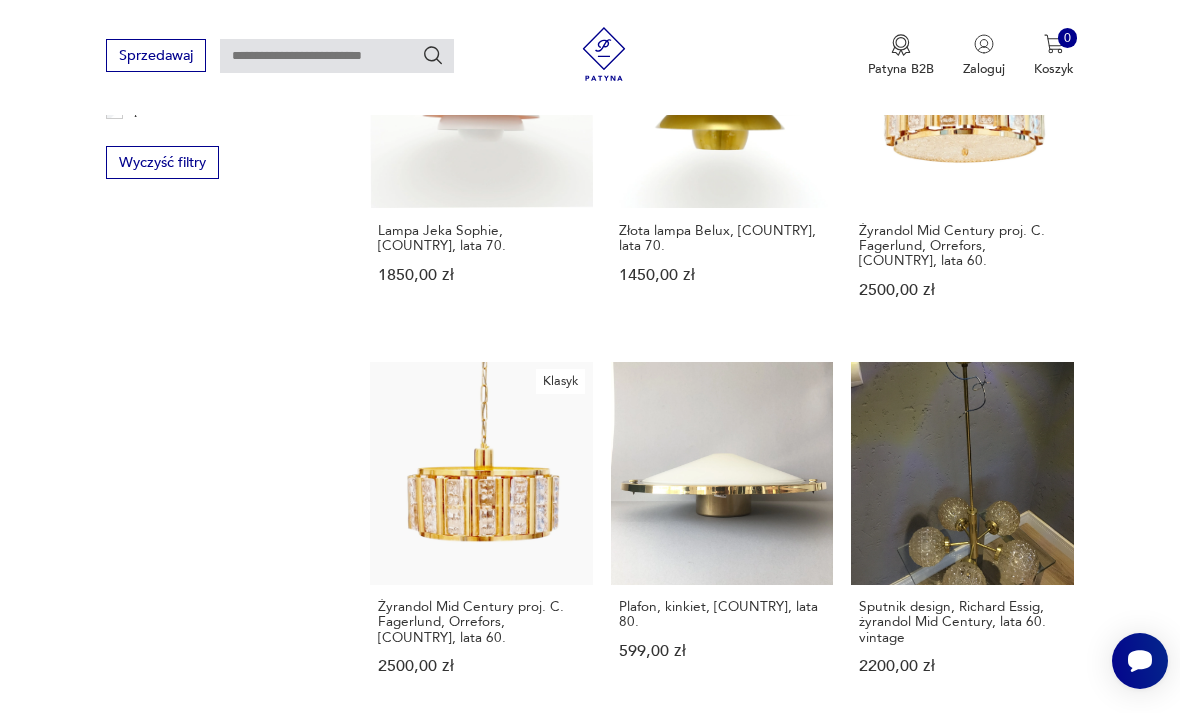 click at bounding box center (1016, 1165) 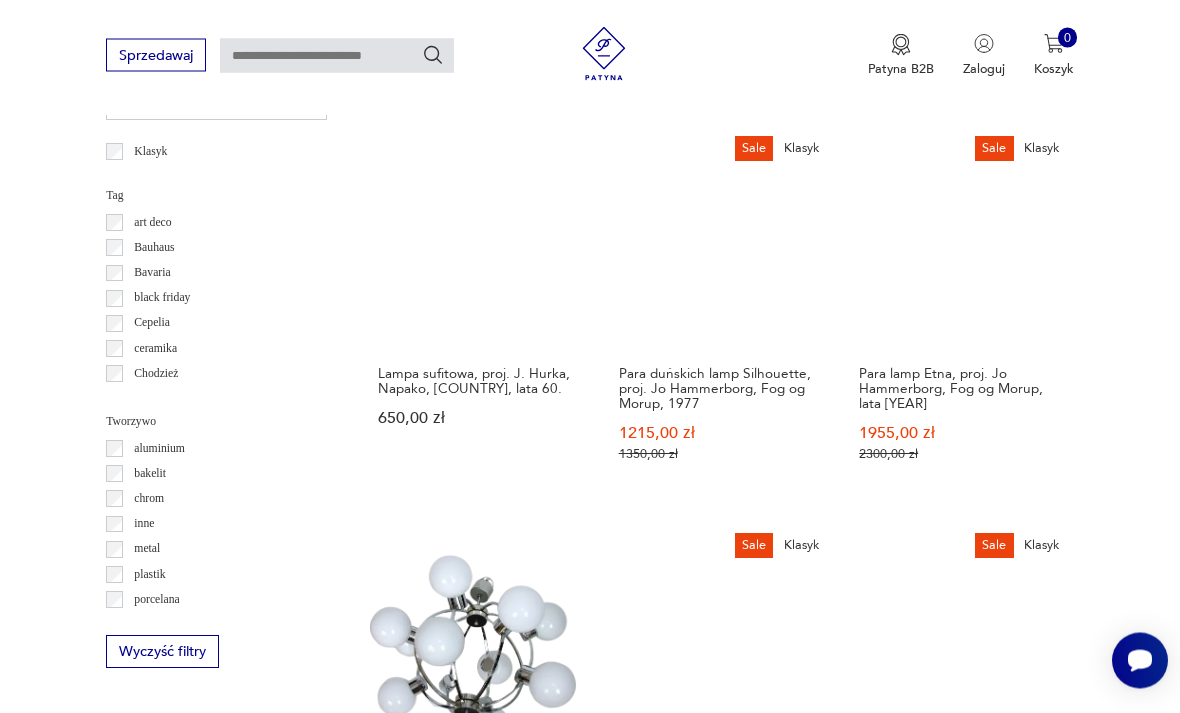 scroll, scrollTop: 1399, scrollLeft: 0, axis: vertical 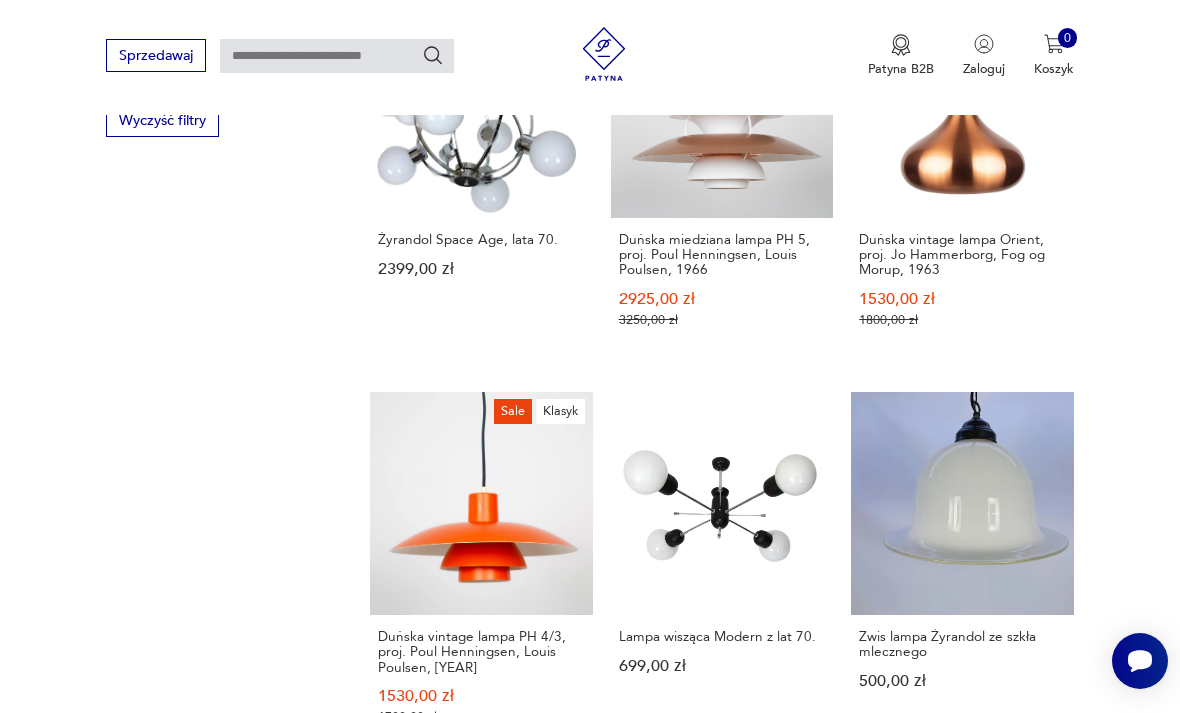 click on "10" at bounding box center (865, 1201) 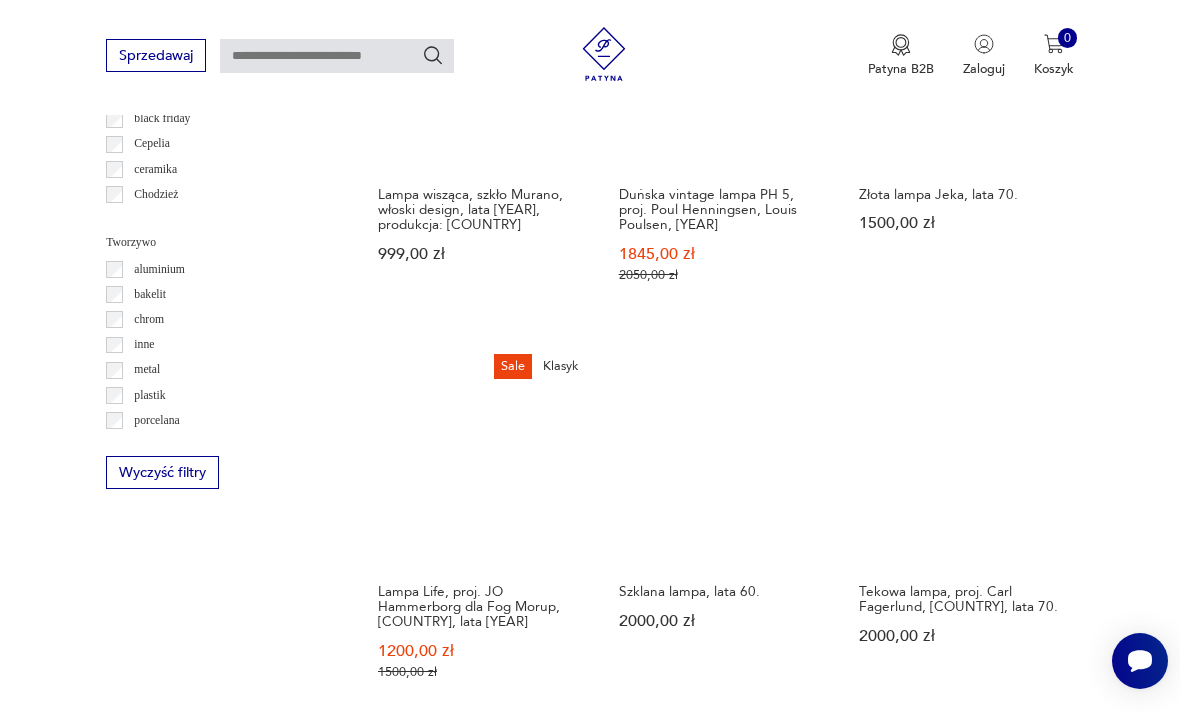 scroll, scrollTop: 1580, scrollLeft: 0, axis: vertical 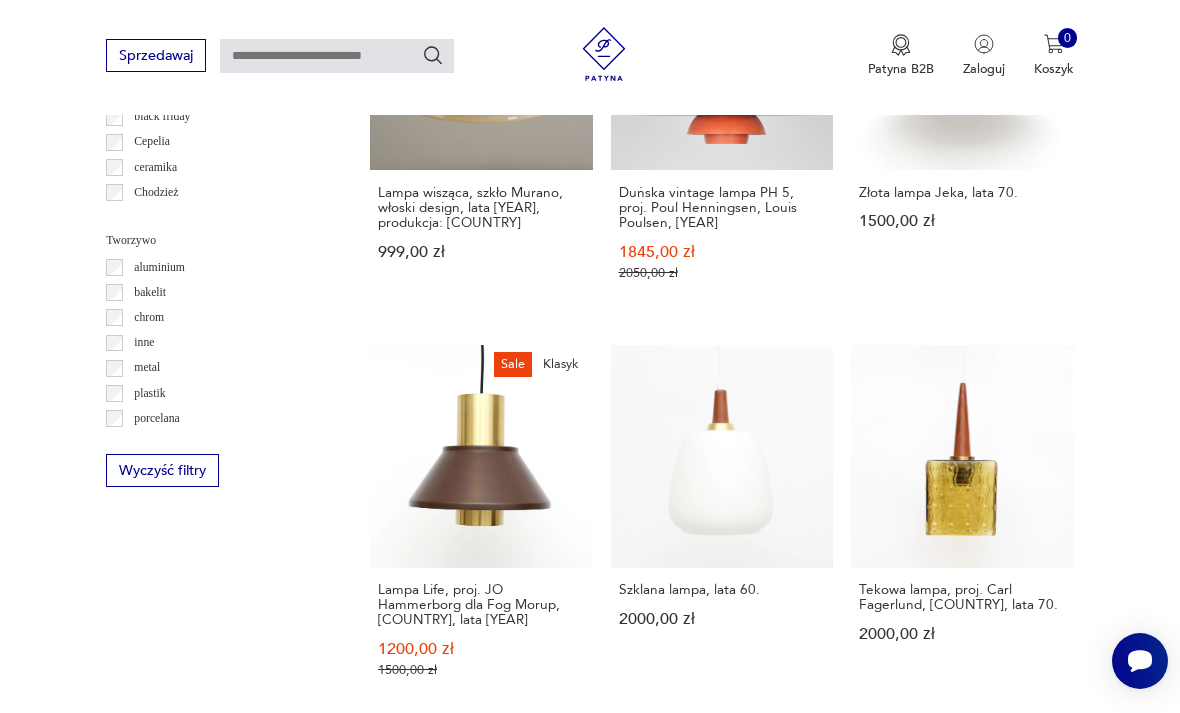 click on "11" at bounding box center (865, 1515) 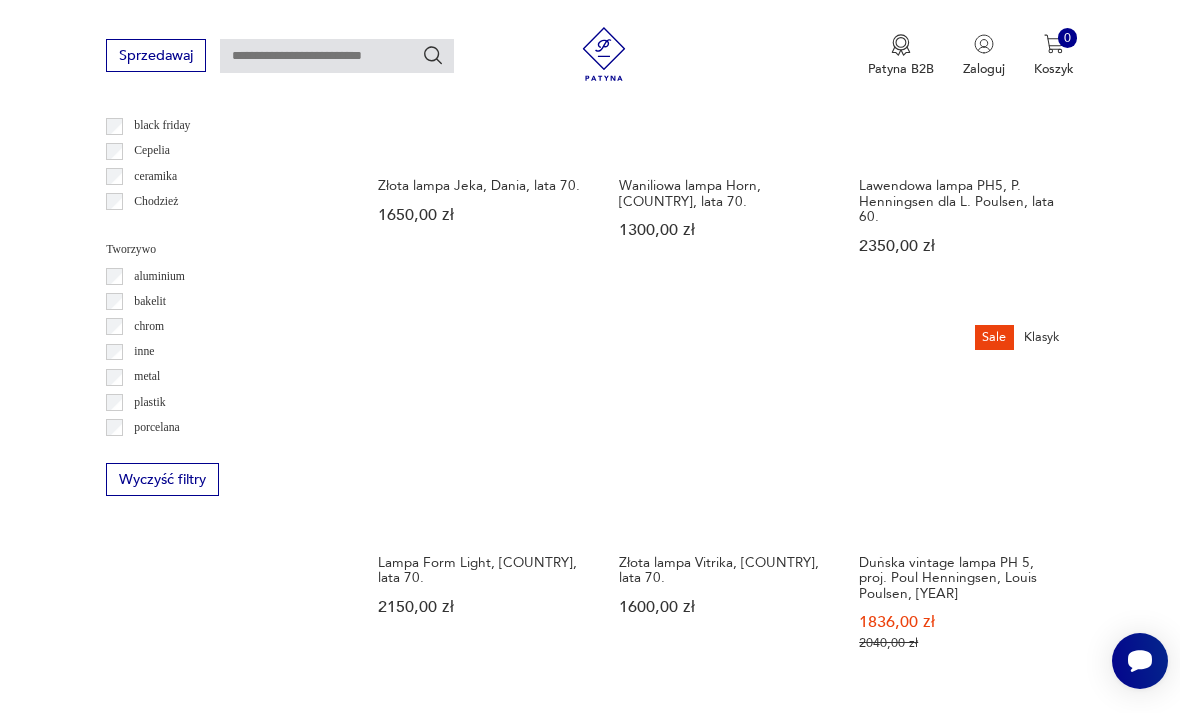 scroll, scrollTop: 1585, scrollLeft: 0, axis: vertical 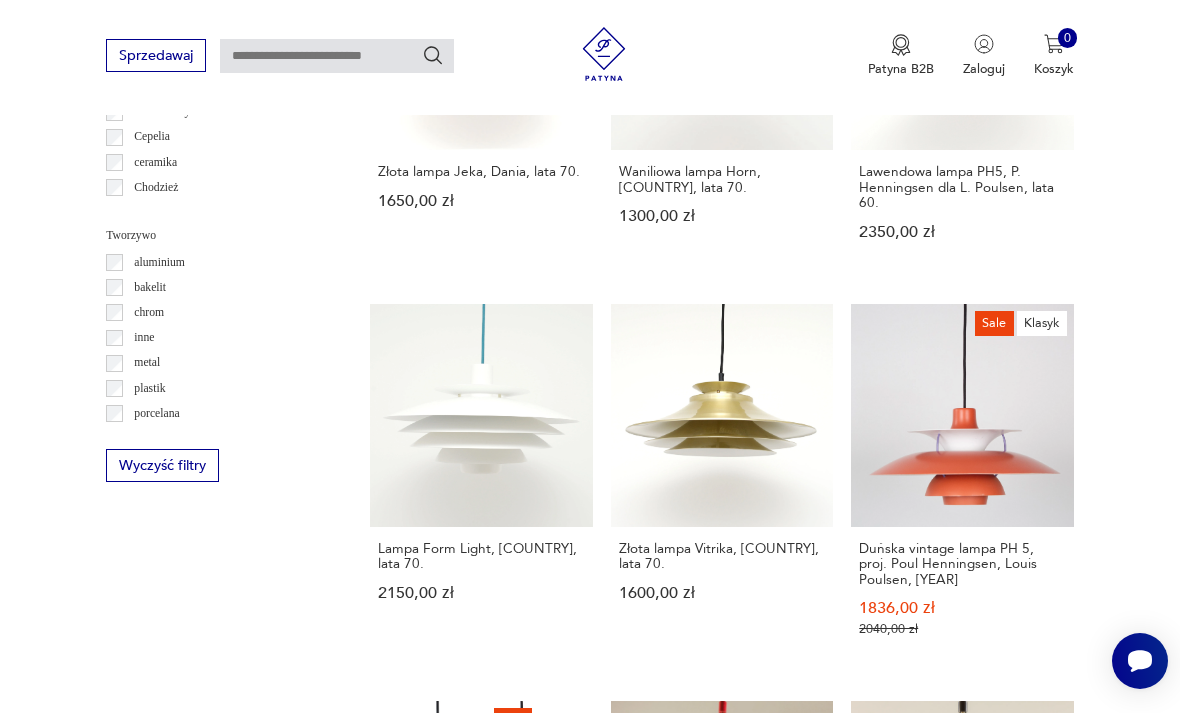 click on "12" at bounding box center (865, 1510) 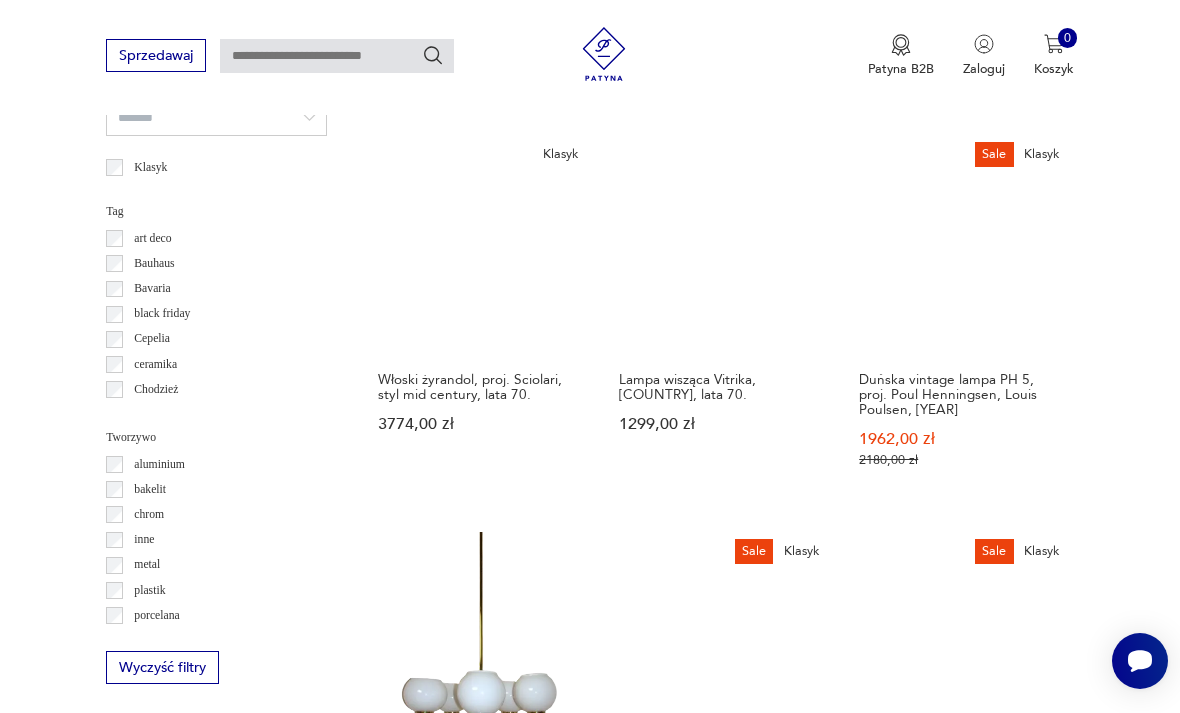 scroll, scrollTop: 1447, scrollLeft: 0, axis: vertical 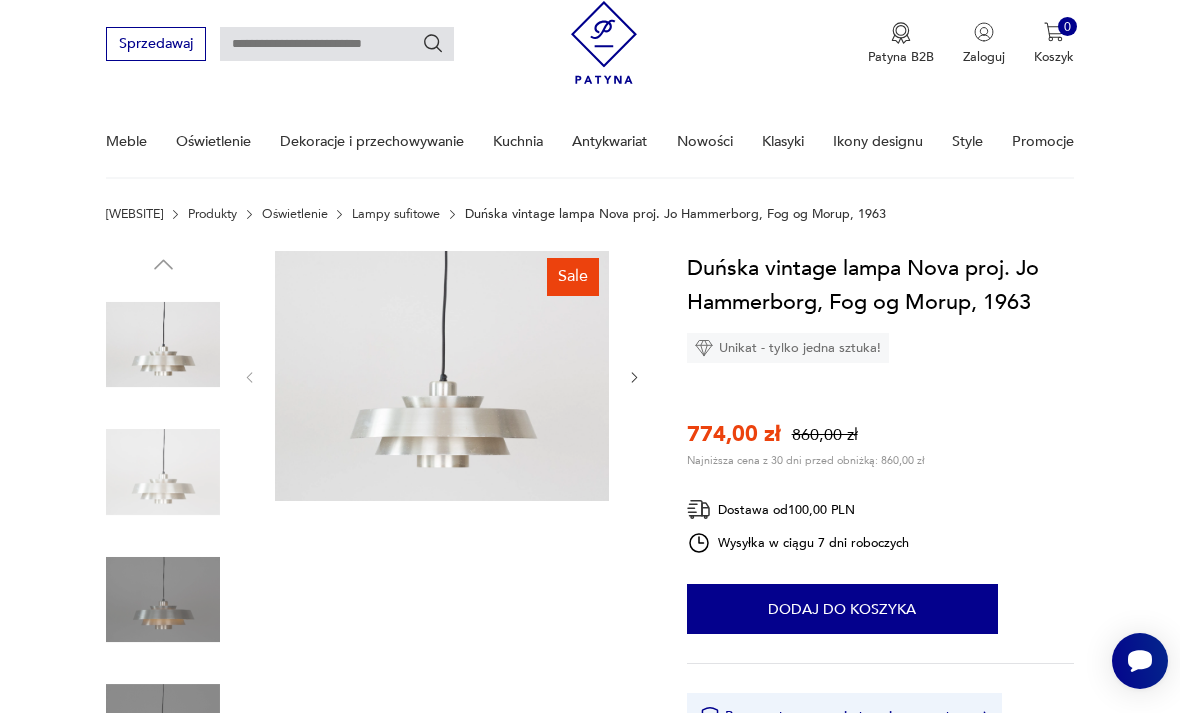 click at bounding box center [0, 0] 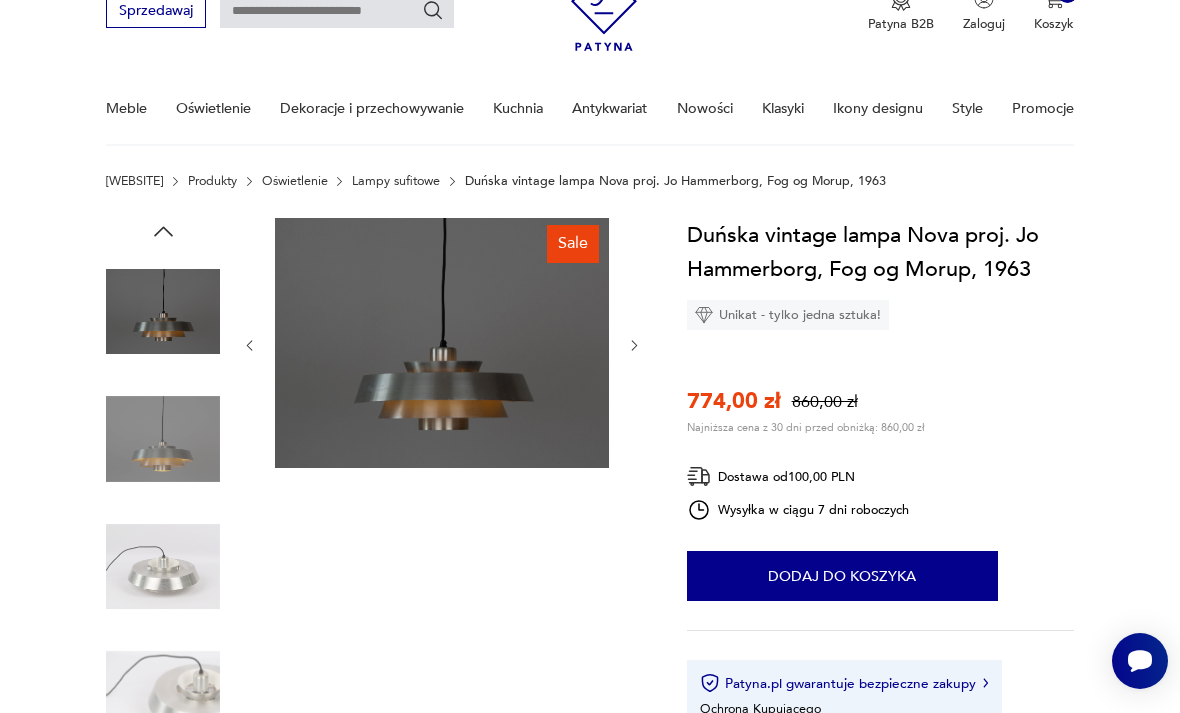 scroll, scrollTop: 93, scrollLeft: 0, axis: vertical 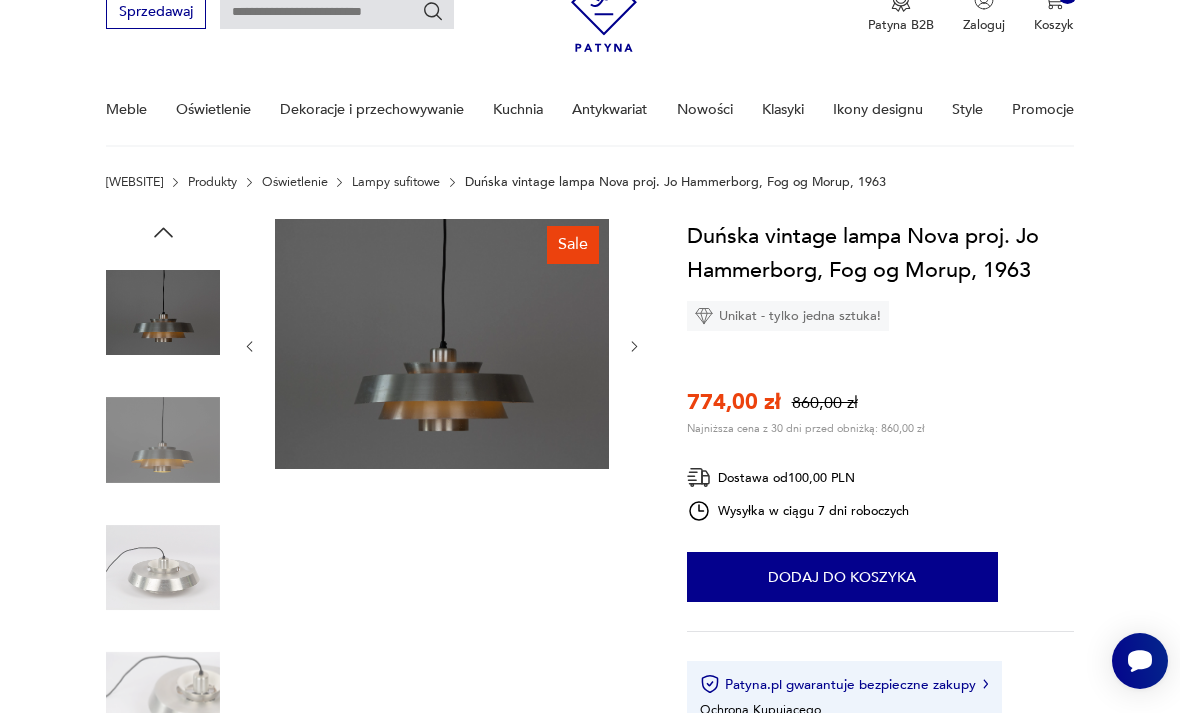 click at bounding box center (634, 346) 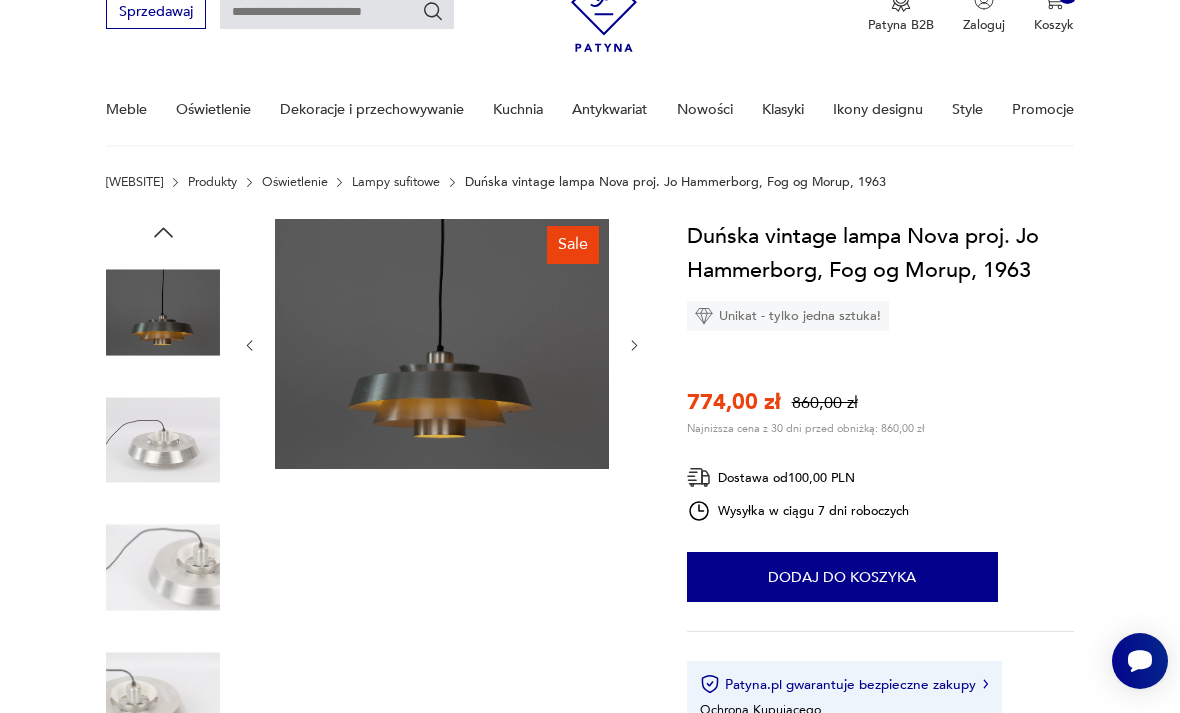 click at bounding box center [634, 346] 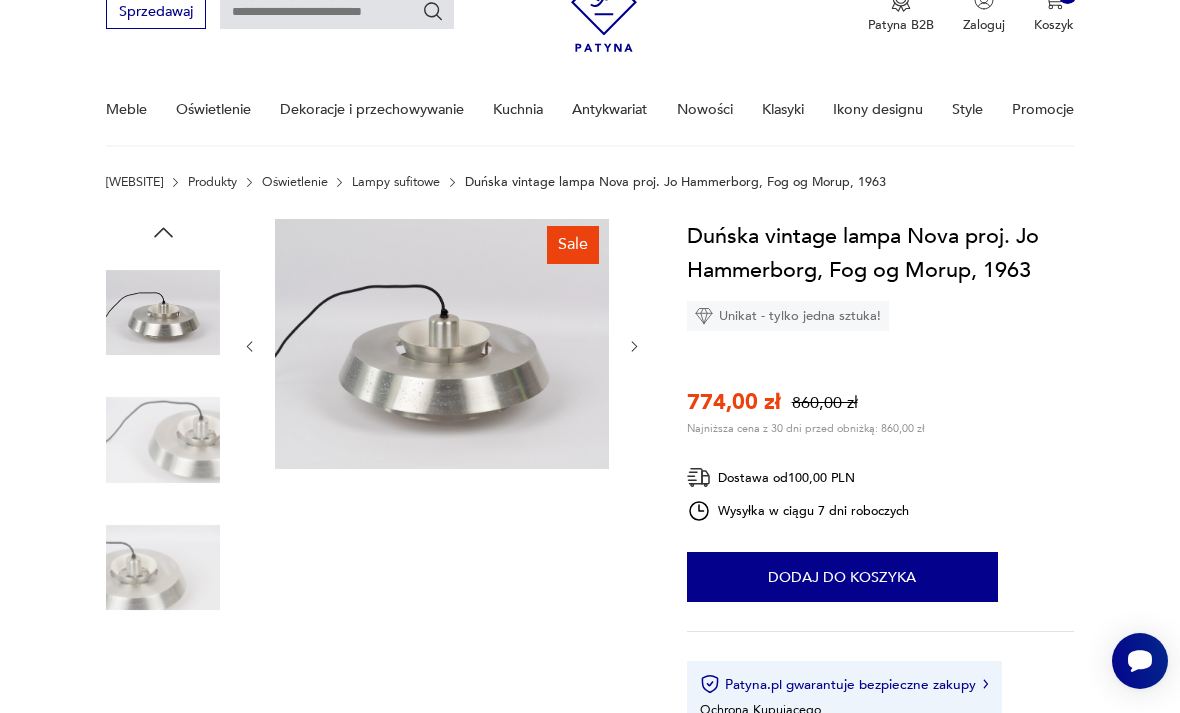 click at bounding box center (442, 346) 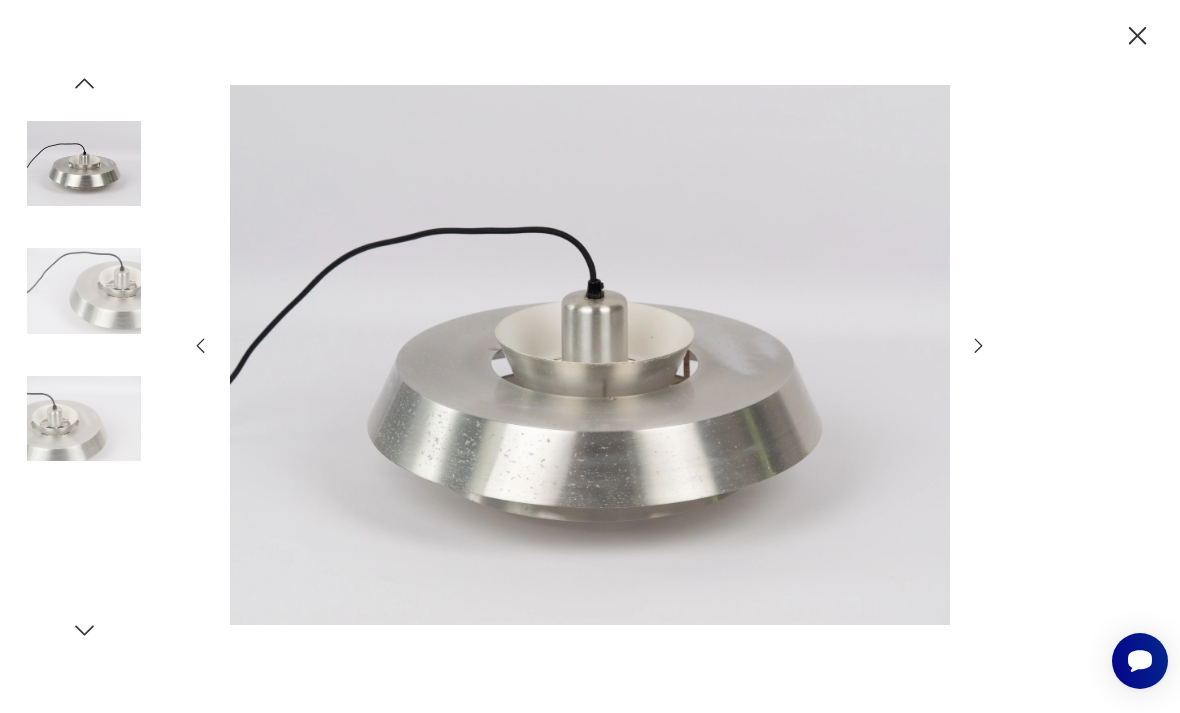 click at bounding box center (590, 355) 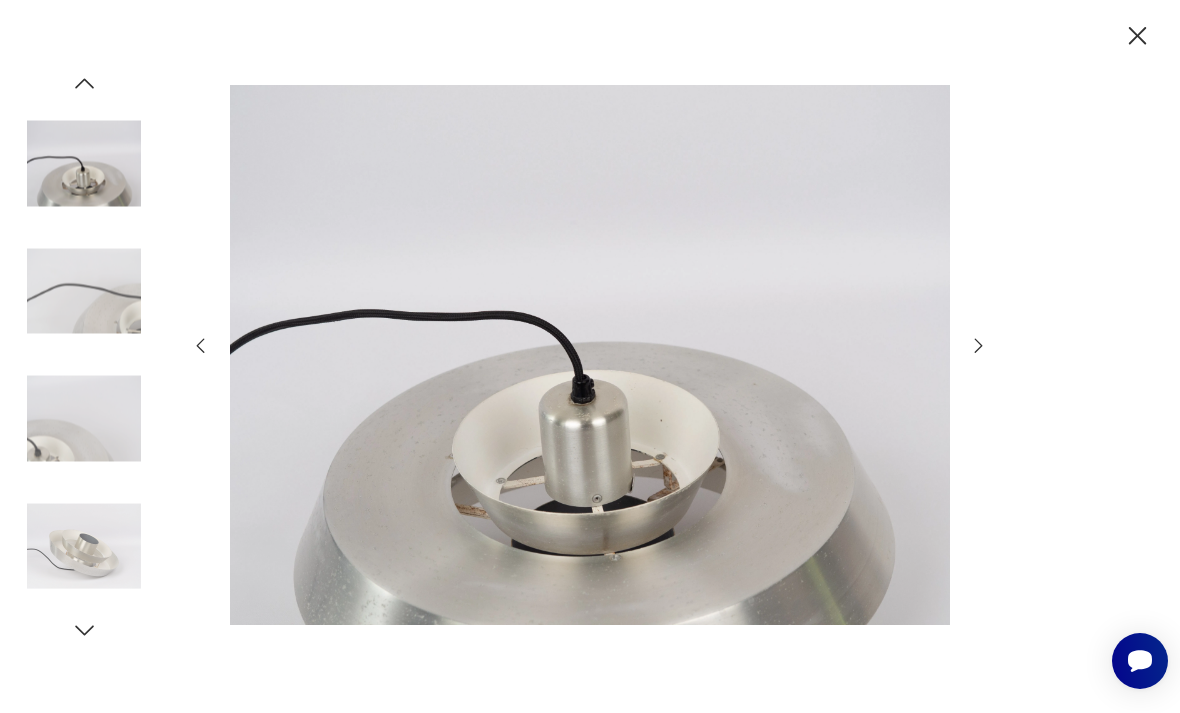 scroll, scrollTop: 169, scrollLeft: 0, axis: vertical 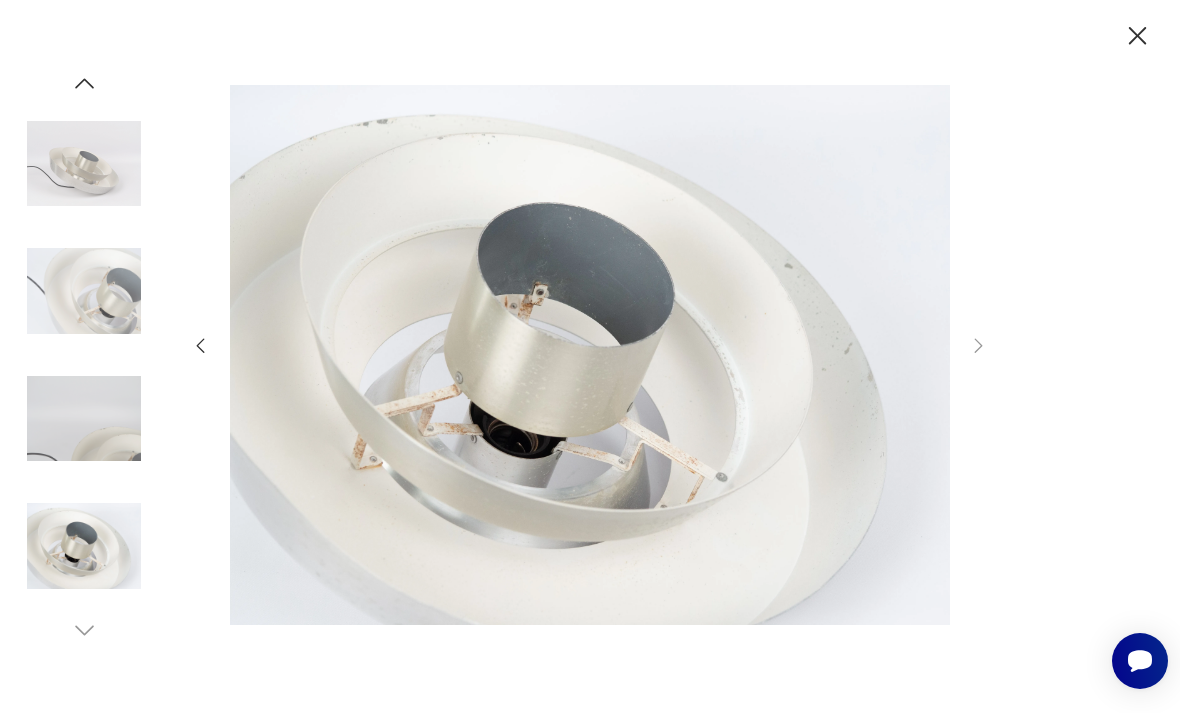 click at bounding box center (1138, 36) 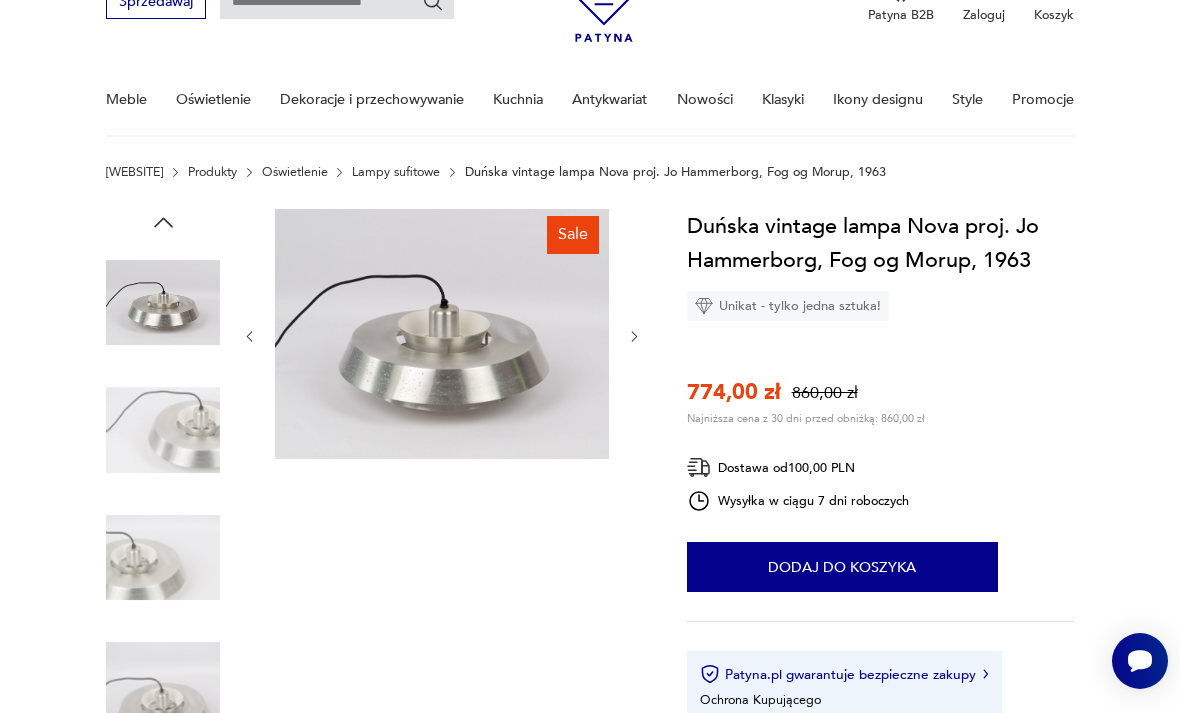 scroll, scrollTop: 0, scrollLeft: 0, axis: both 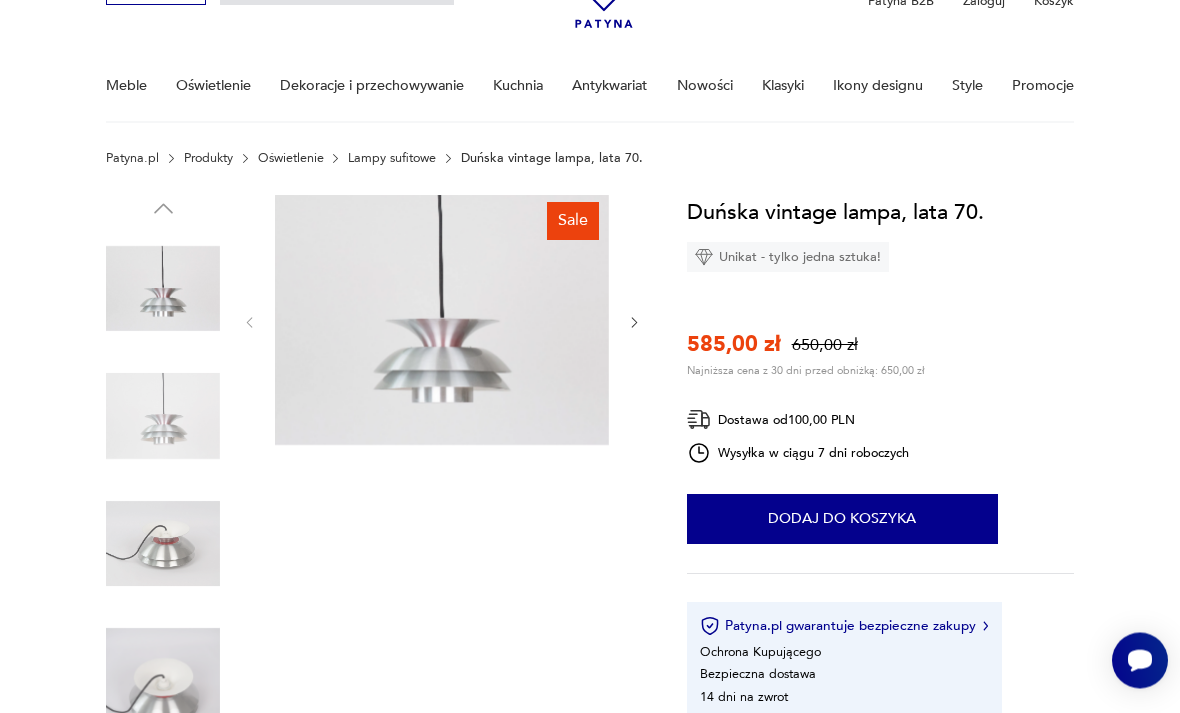 click at bounding box center [163, 417] 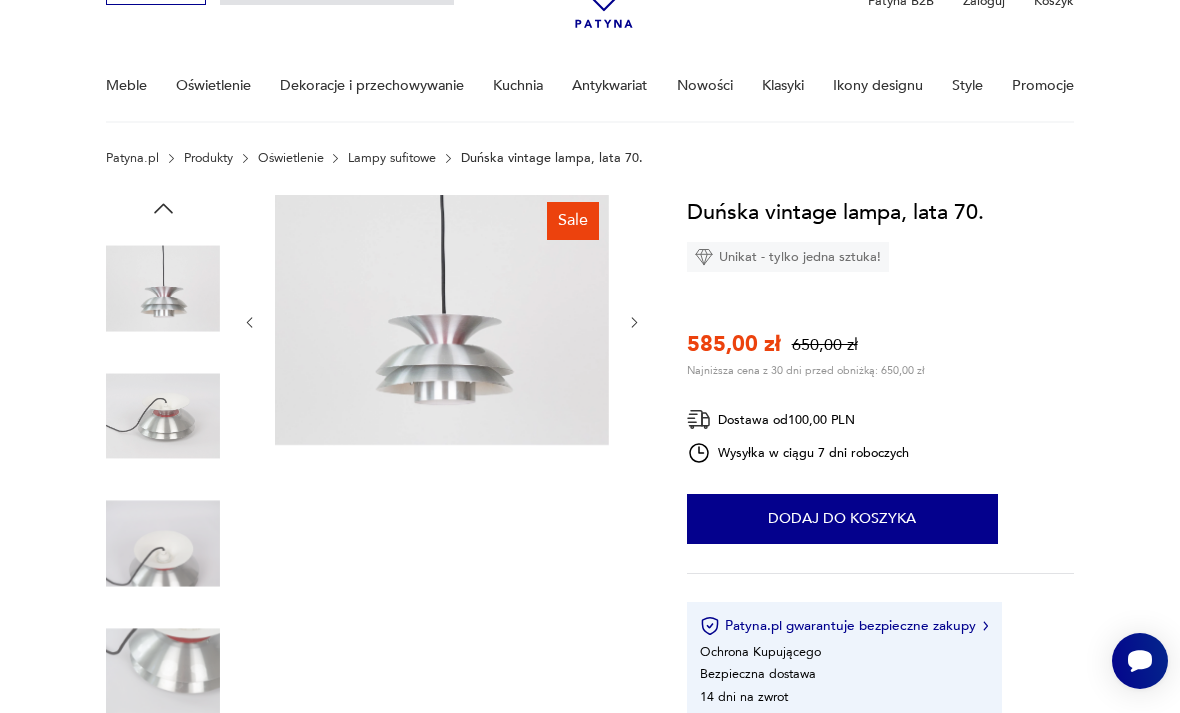 click at bounding box center [634, 322] 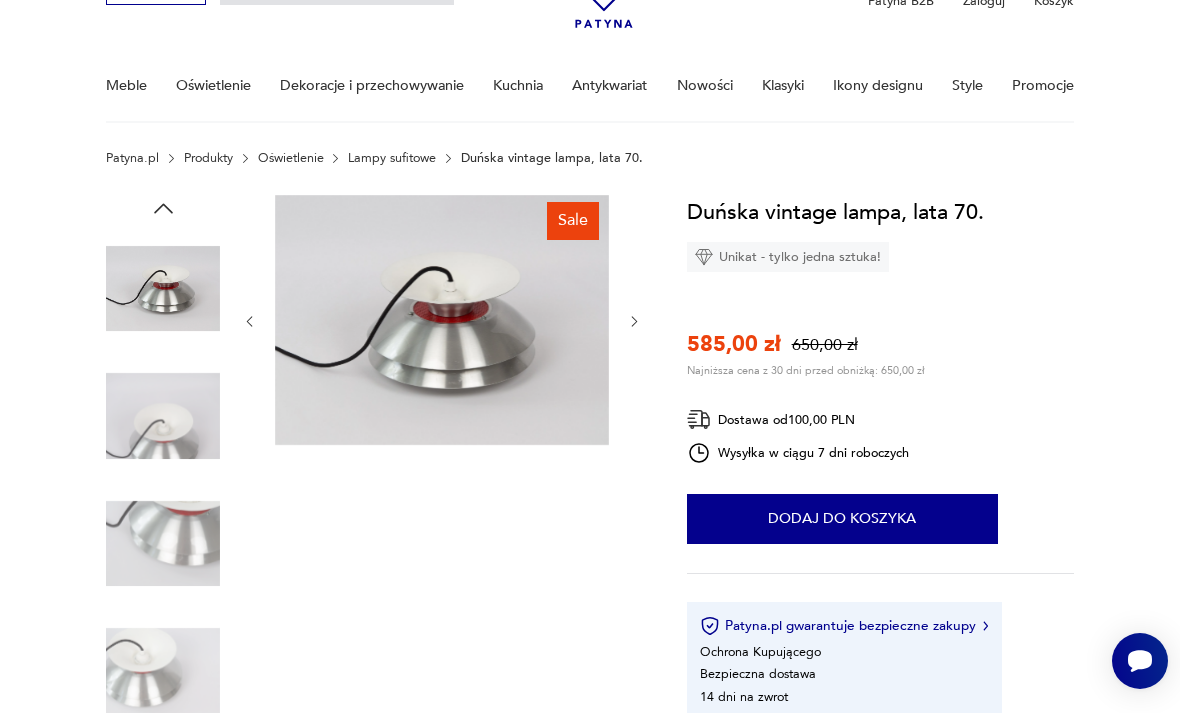 click at bounding box center [634, 322] 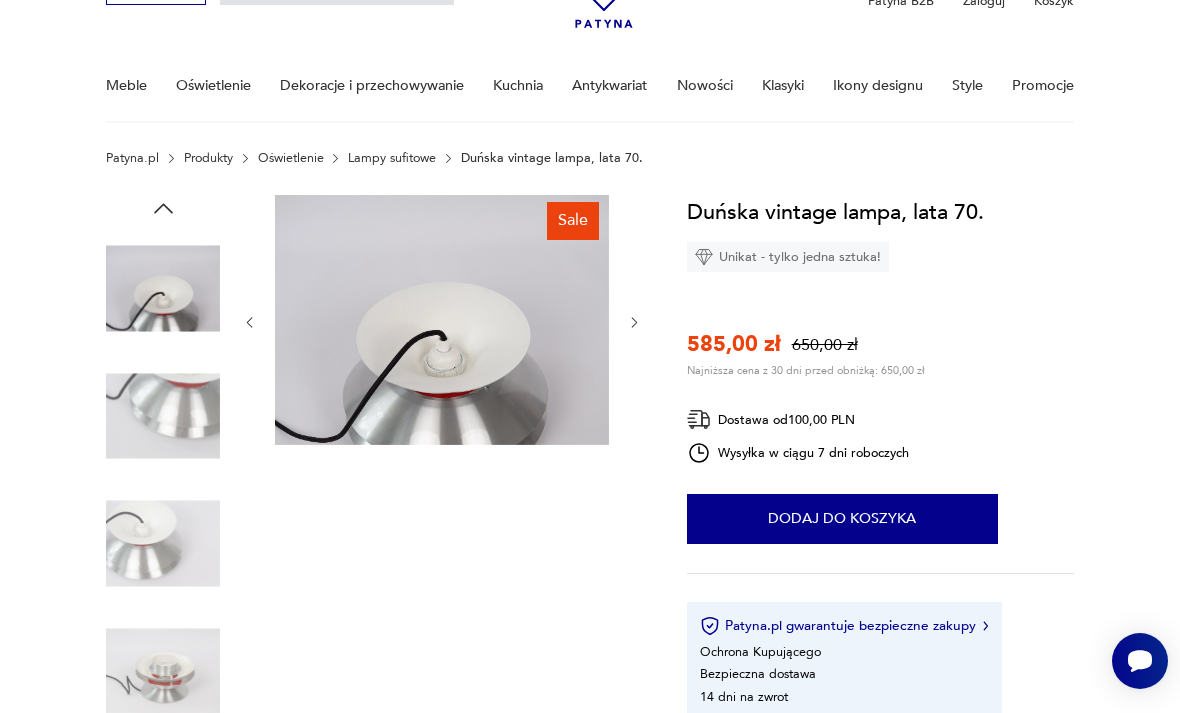click at bounding box center [634, 322] 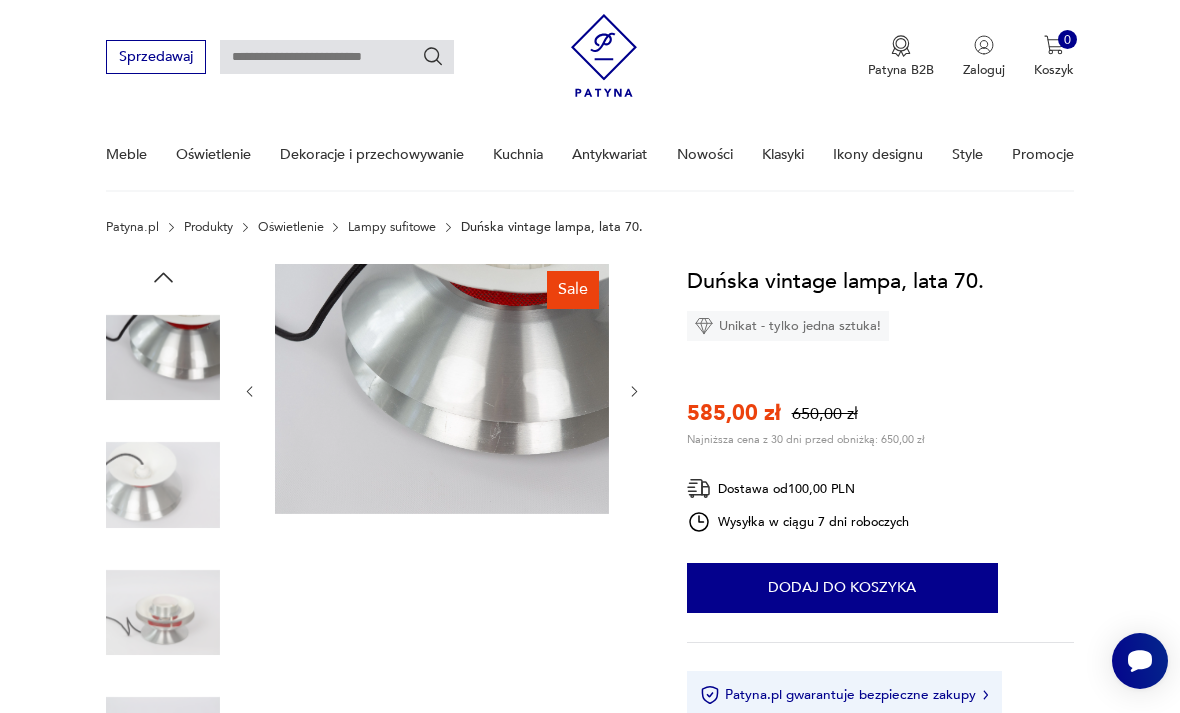 scroll, scrollTop: 0, scrollLeft: 0, axis: both 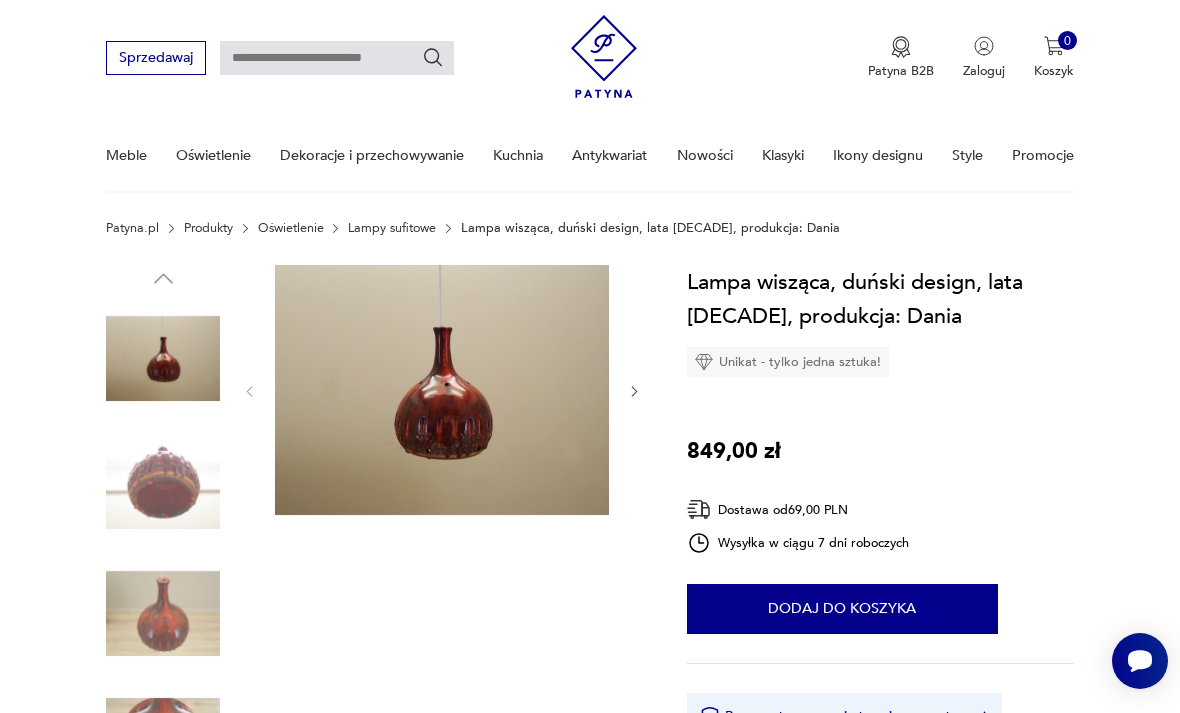 click at bounding box center [163, 486] 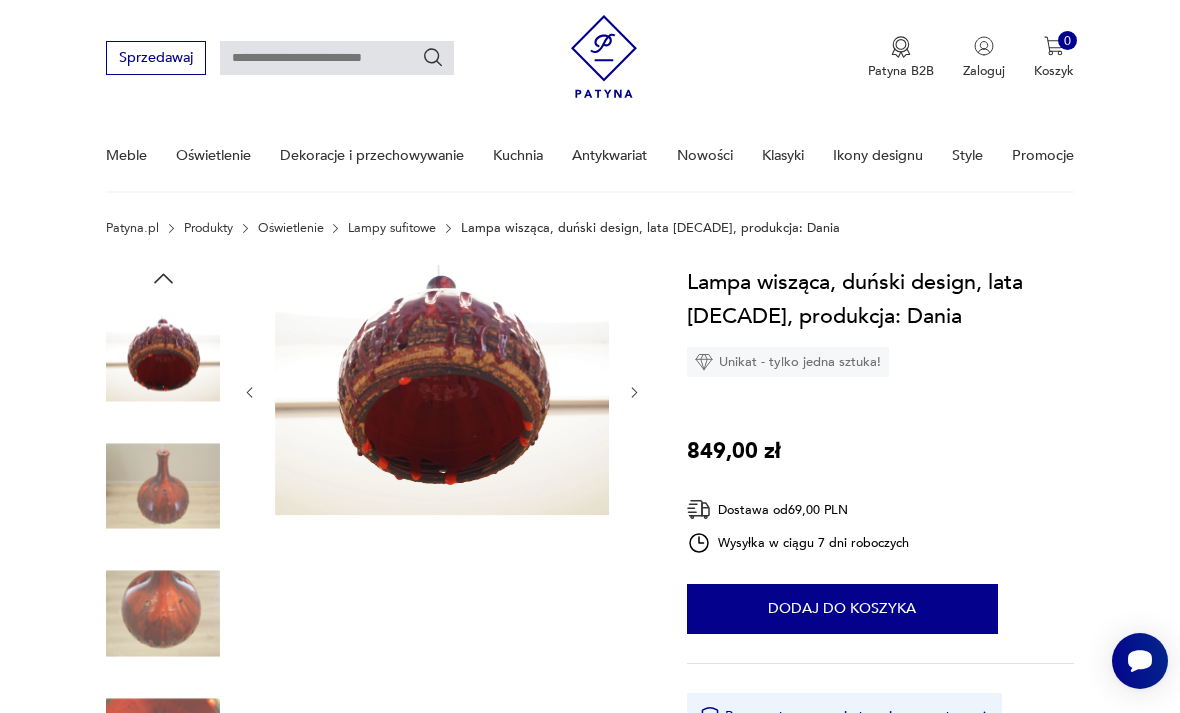 click at bounding box center [0, 0] 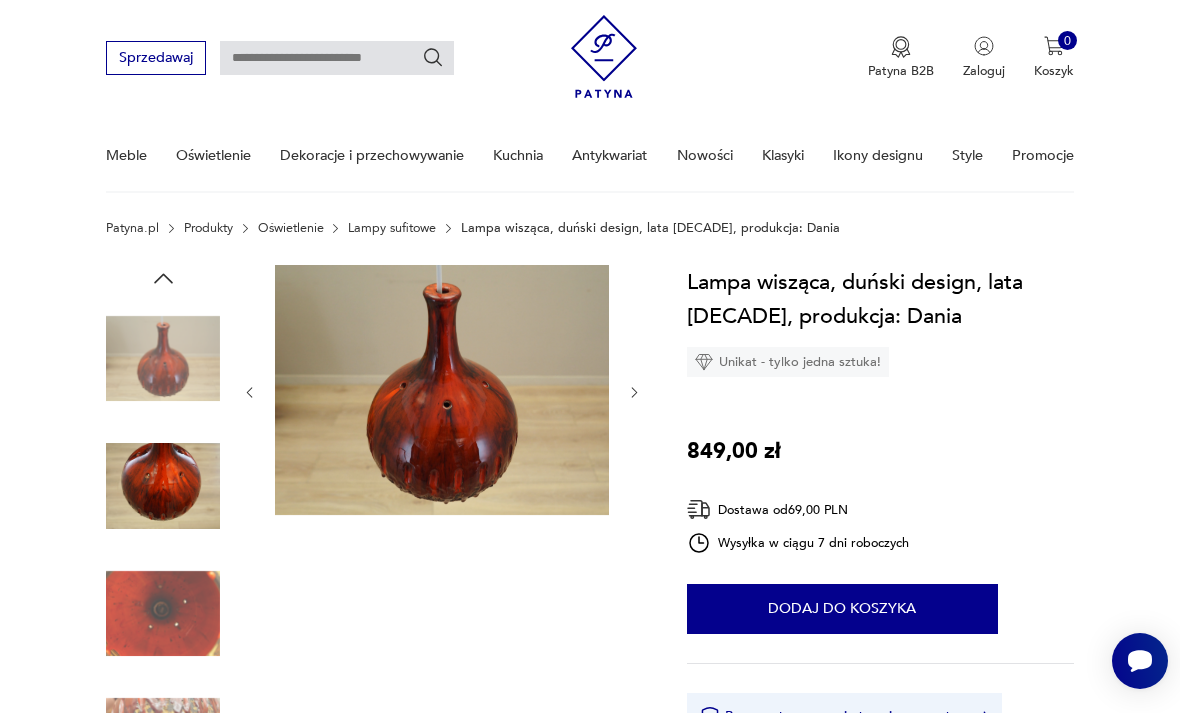 click at bounding box center [0, 0] 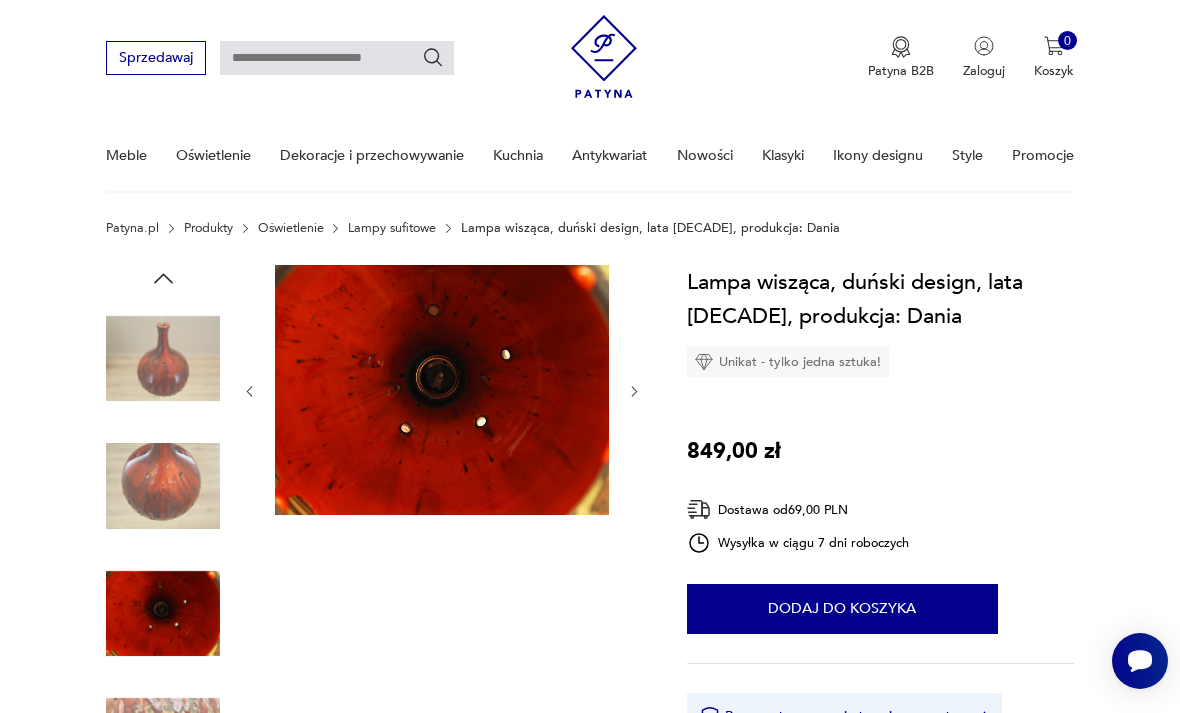 click at bounding box center [0, 0] 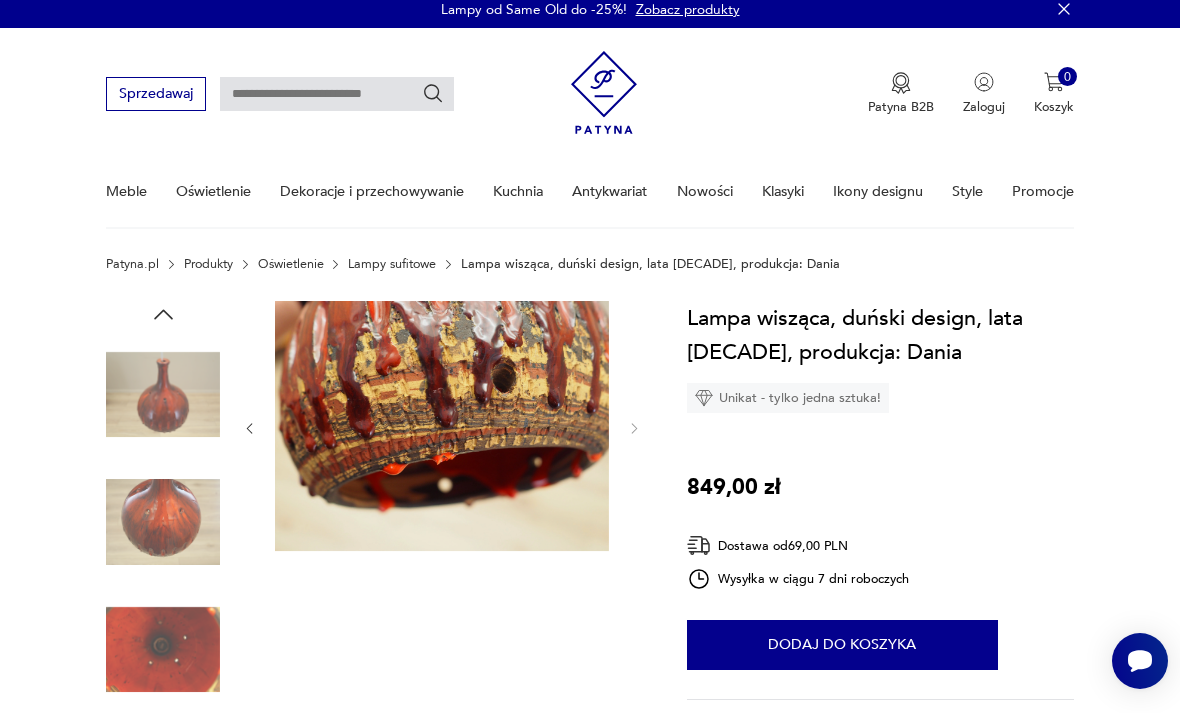 scroll, scrollTop: 0, scrollLeft: 0, axis: both 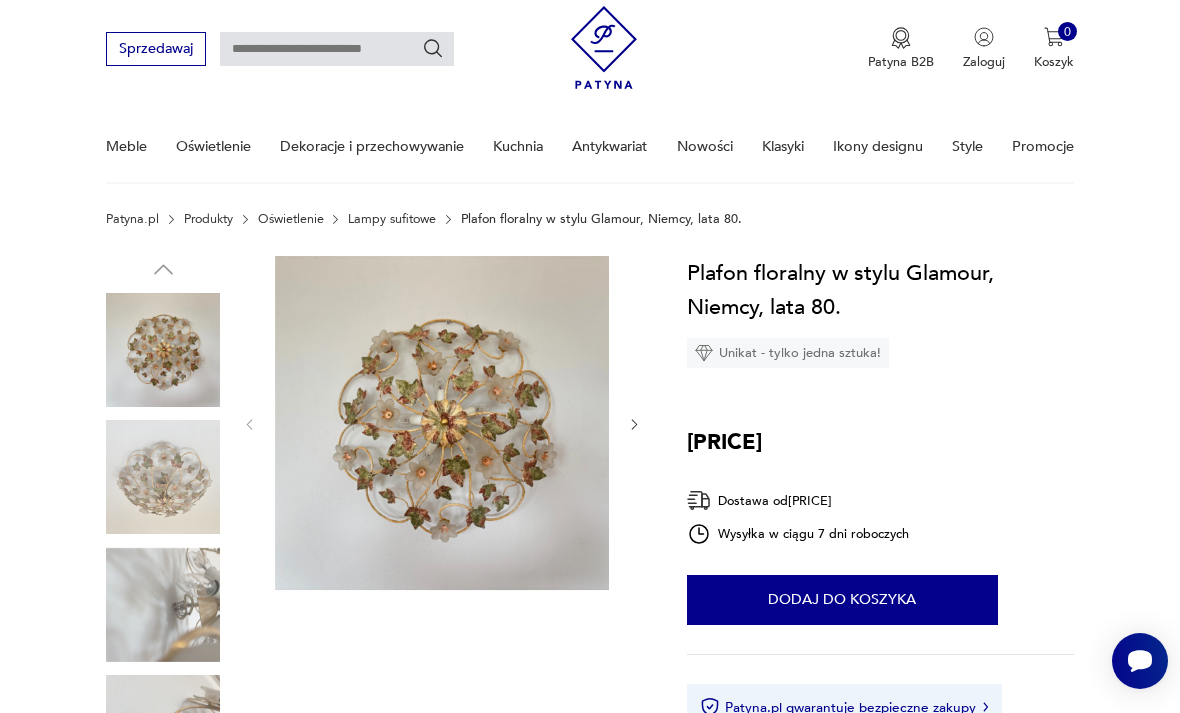click at bounding box center [163, 477] 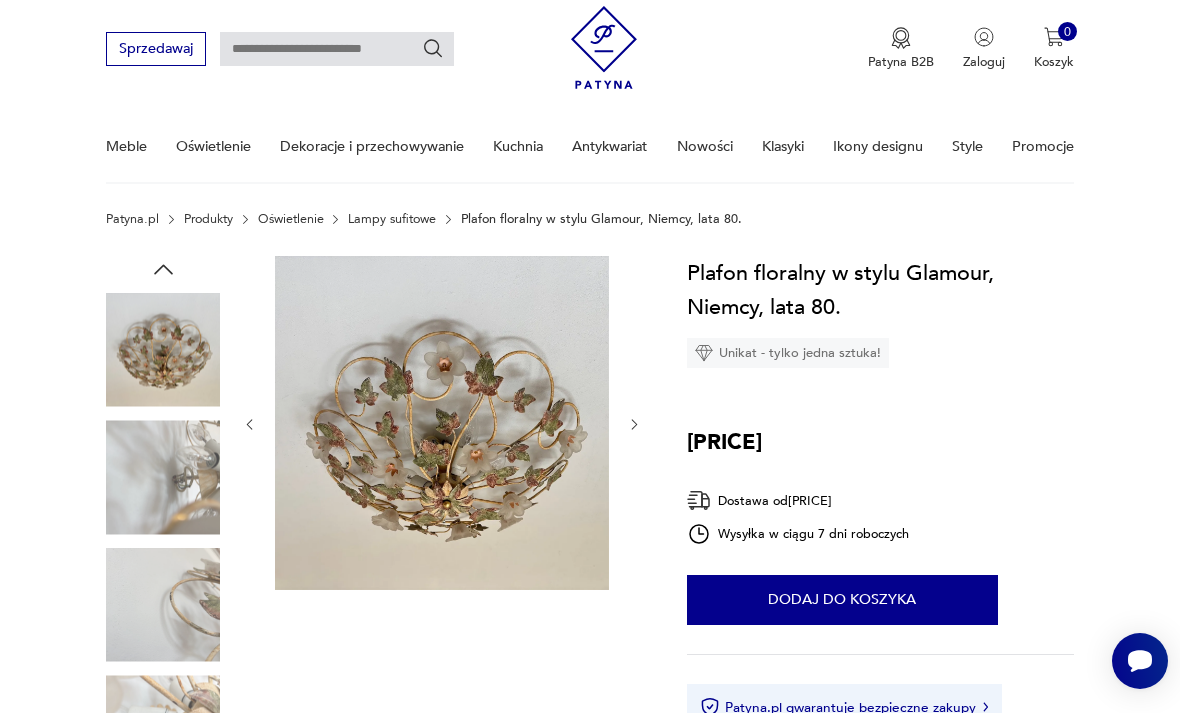 click at bounding box center (0, 0) 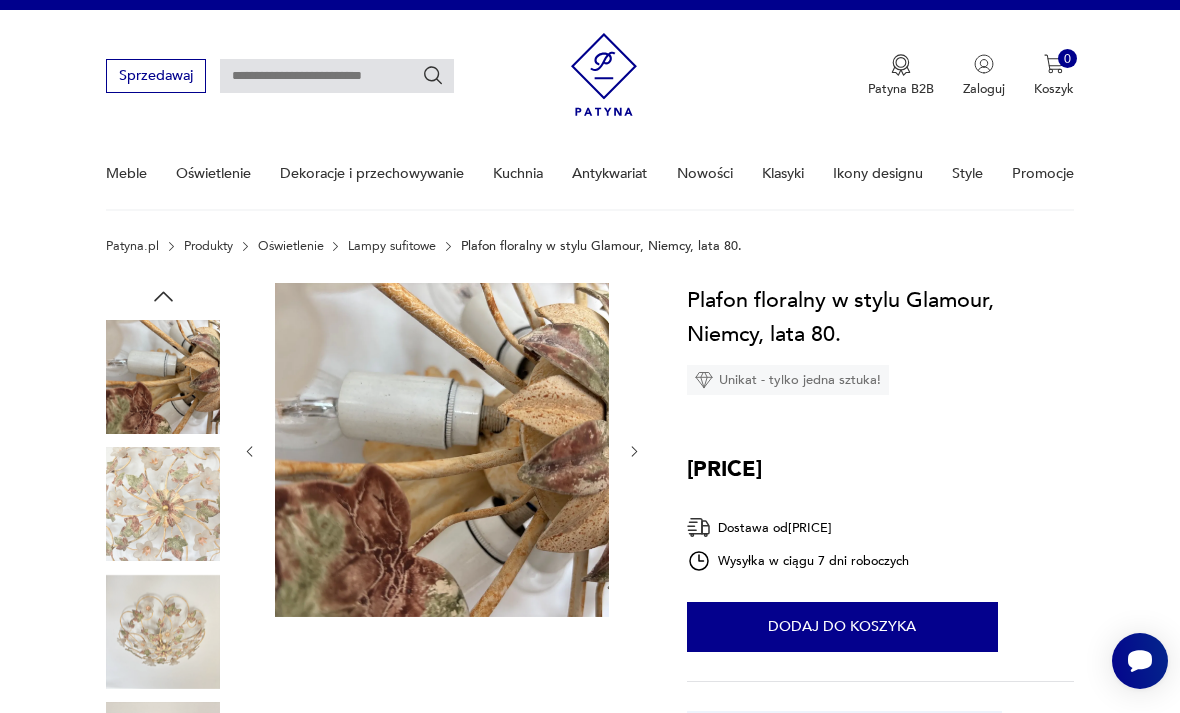 scroll, scrollTop: 0, scrollLeft: 0, axis: both 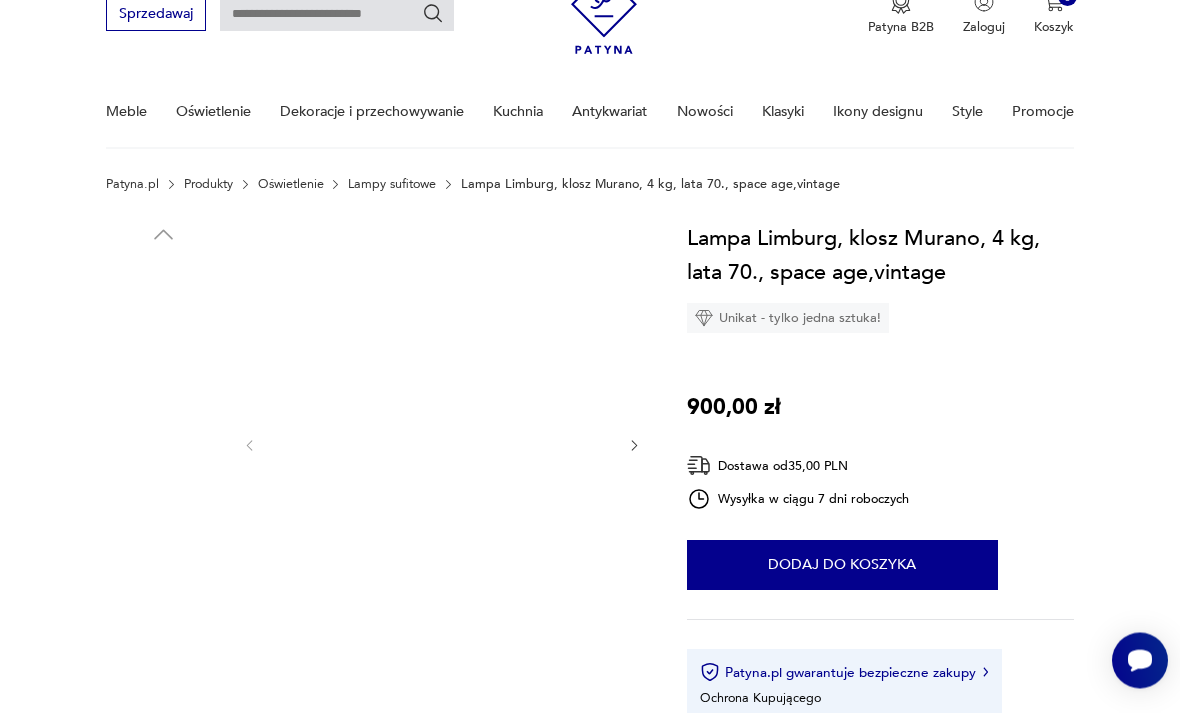click at bounding box center [163, 443] 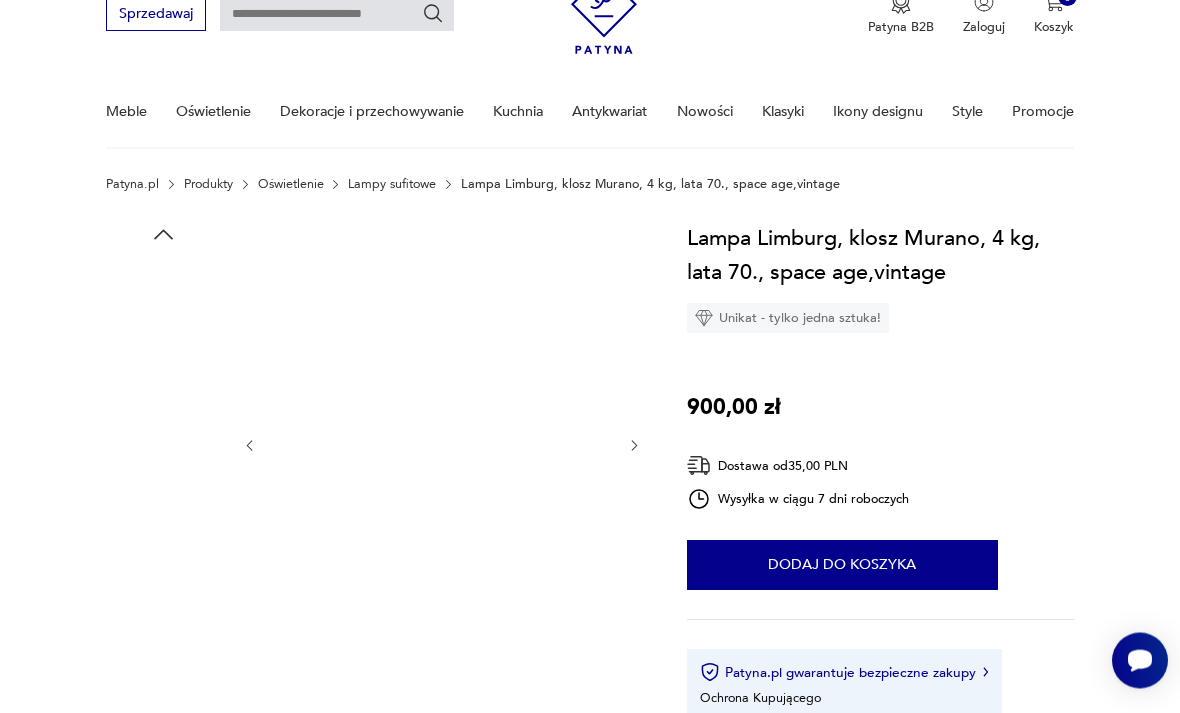 scroll, scrollTop: 91, scrollLeft: 0, axis: vertical 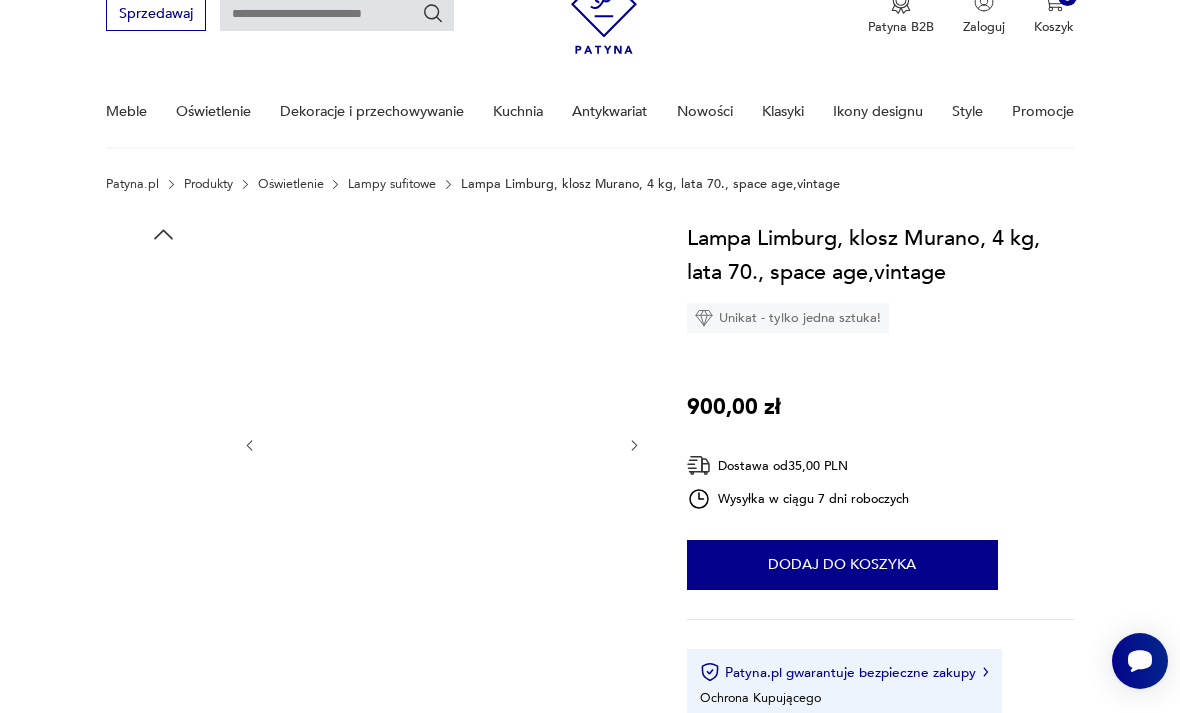 click at bounding box center (0, 0) 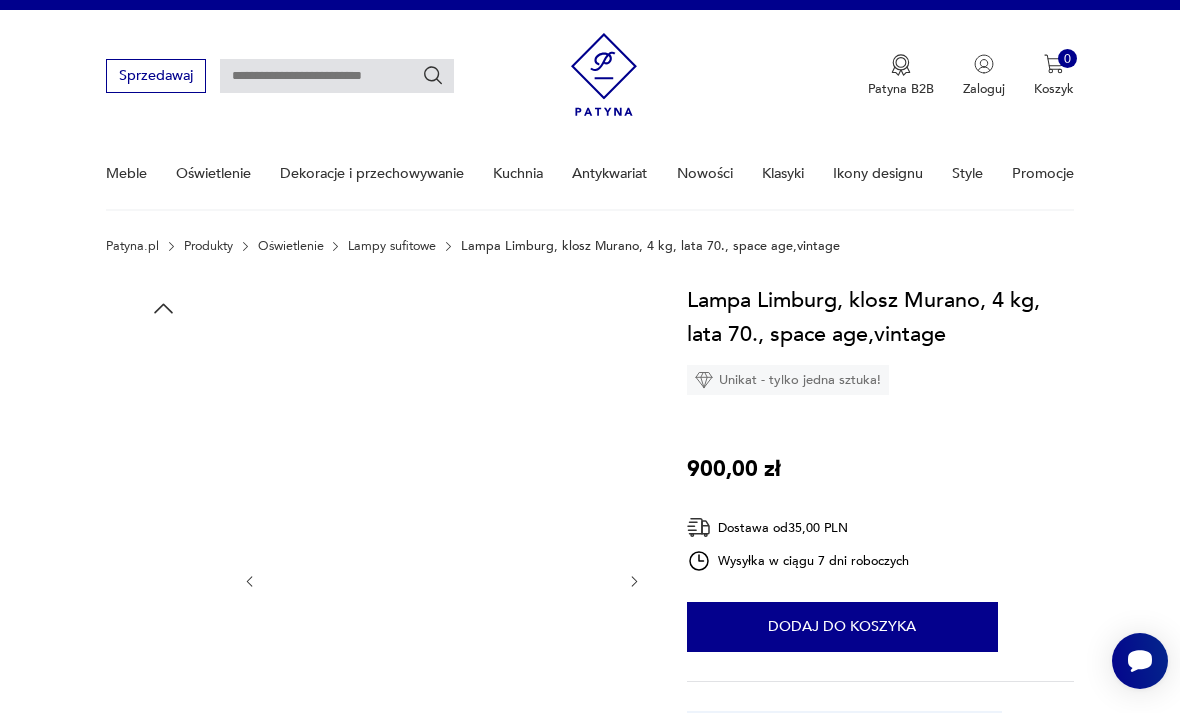 scroll, scrollTop: 0, scrollLeft: 0, axis: both 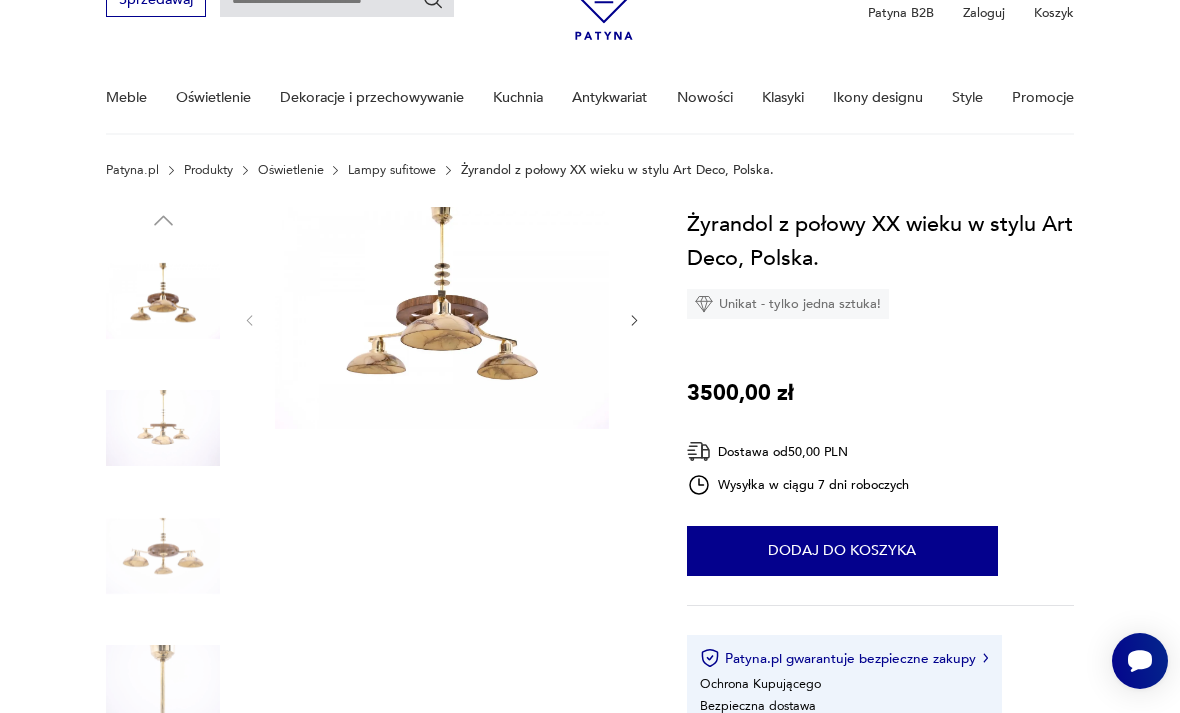 click at bounding box center (0, 0) 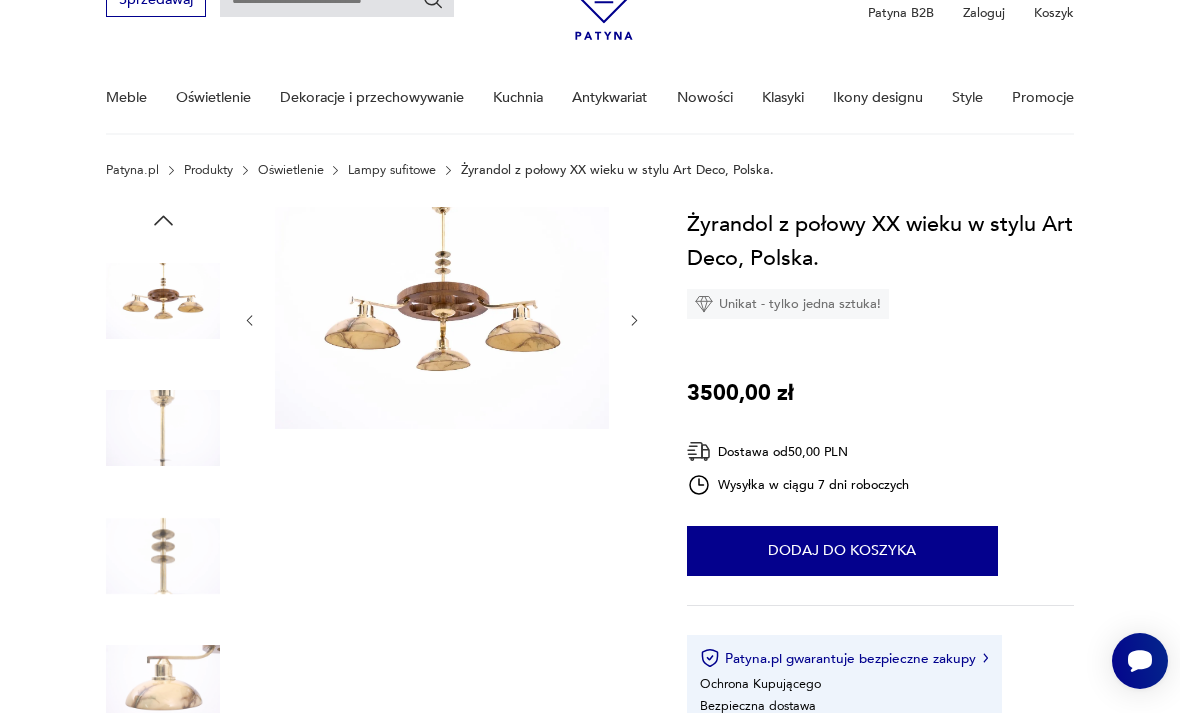 click at bounding box center (442, 318) 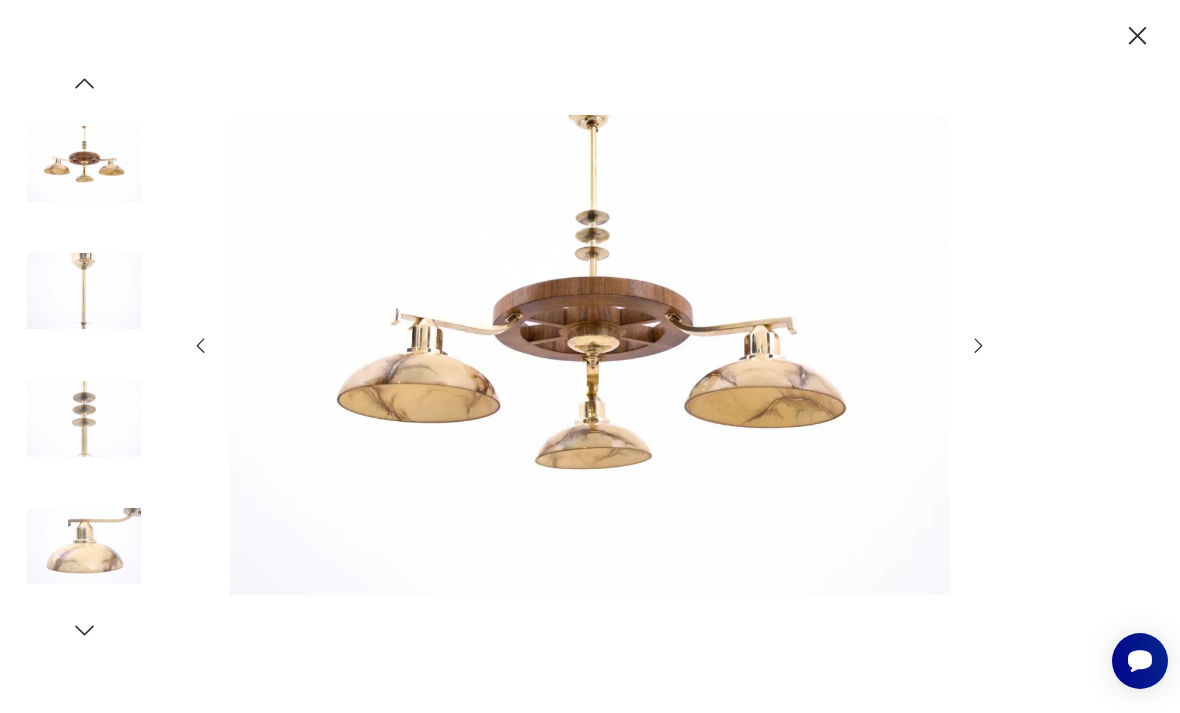 click at bounding box center (590, 356) 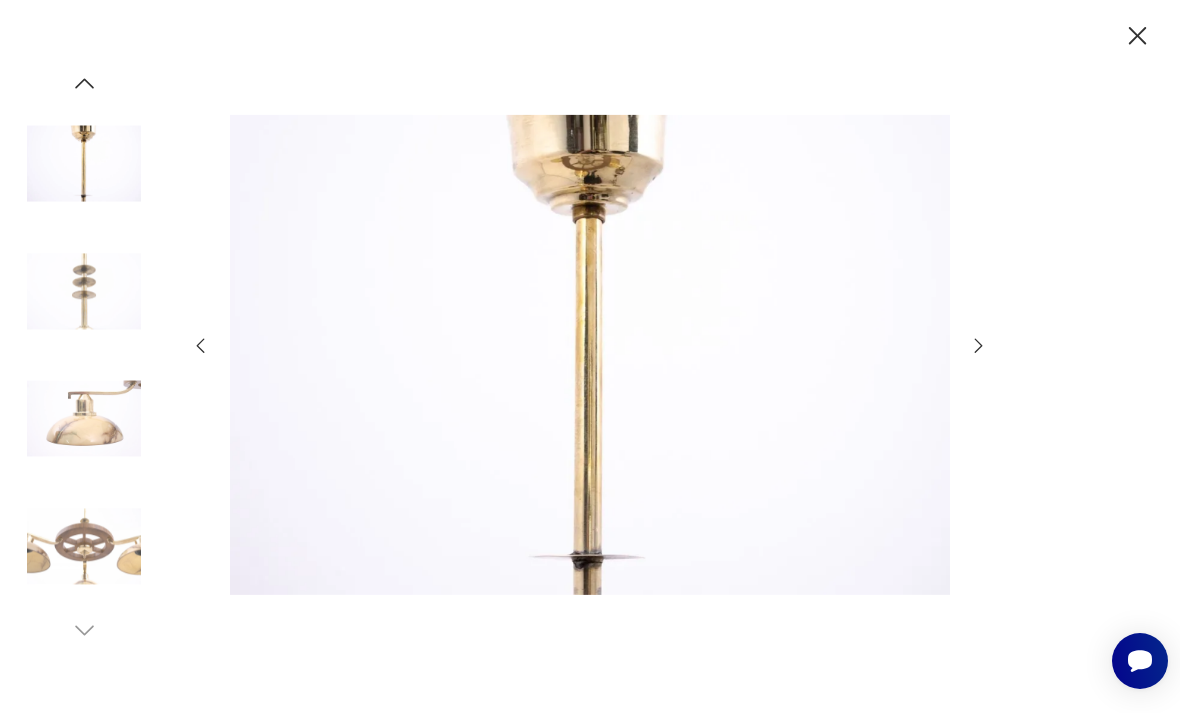 click at bounding box center [1138, 36] 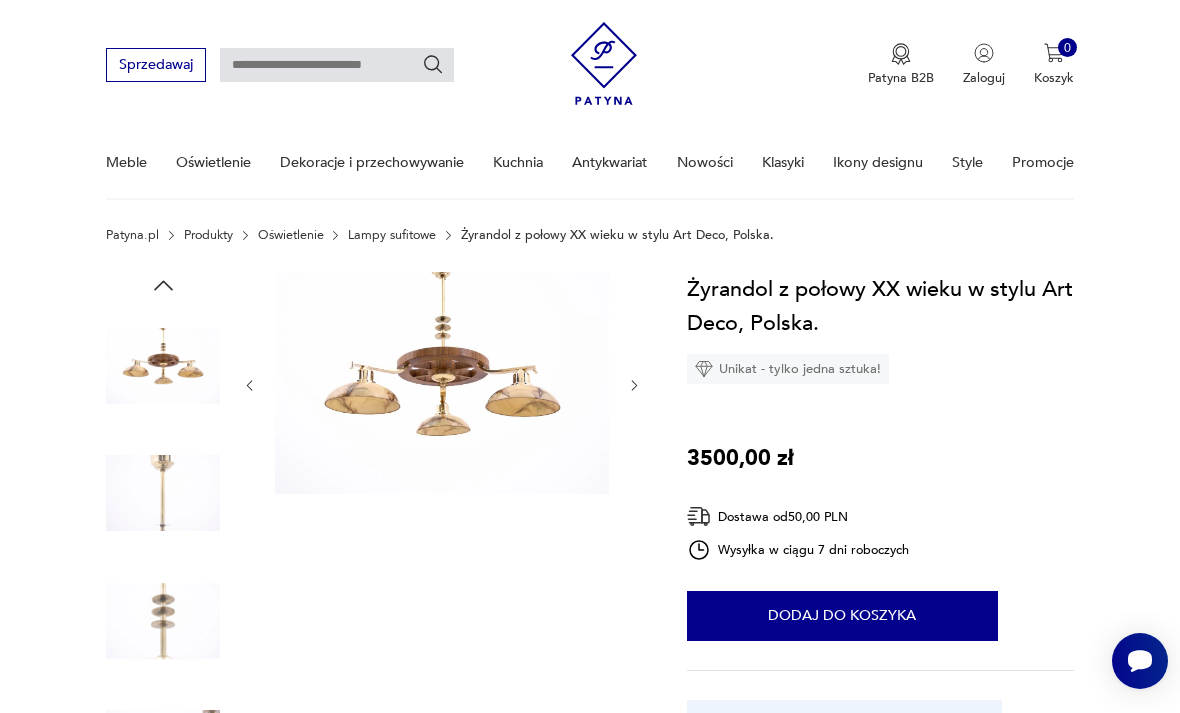 scroll, scrollTop: 0, scrollLeft: 0, axis: both 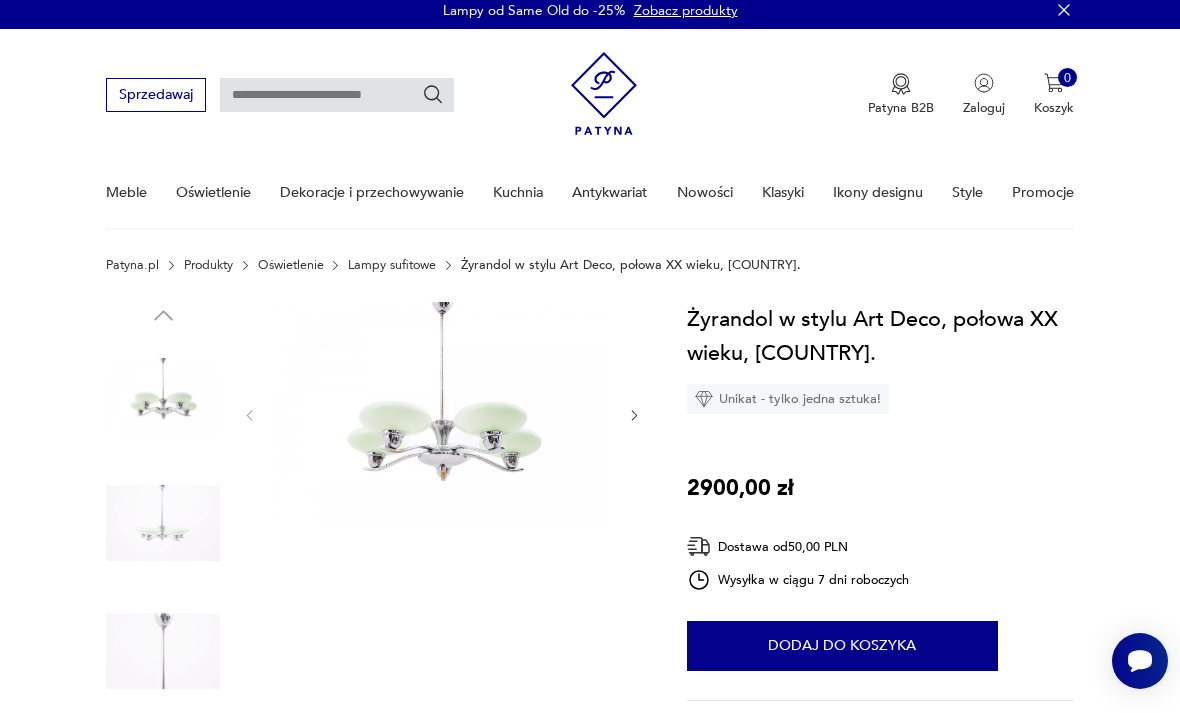 click at bounding box center [163, 523] 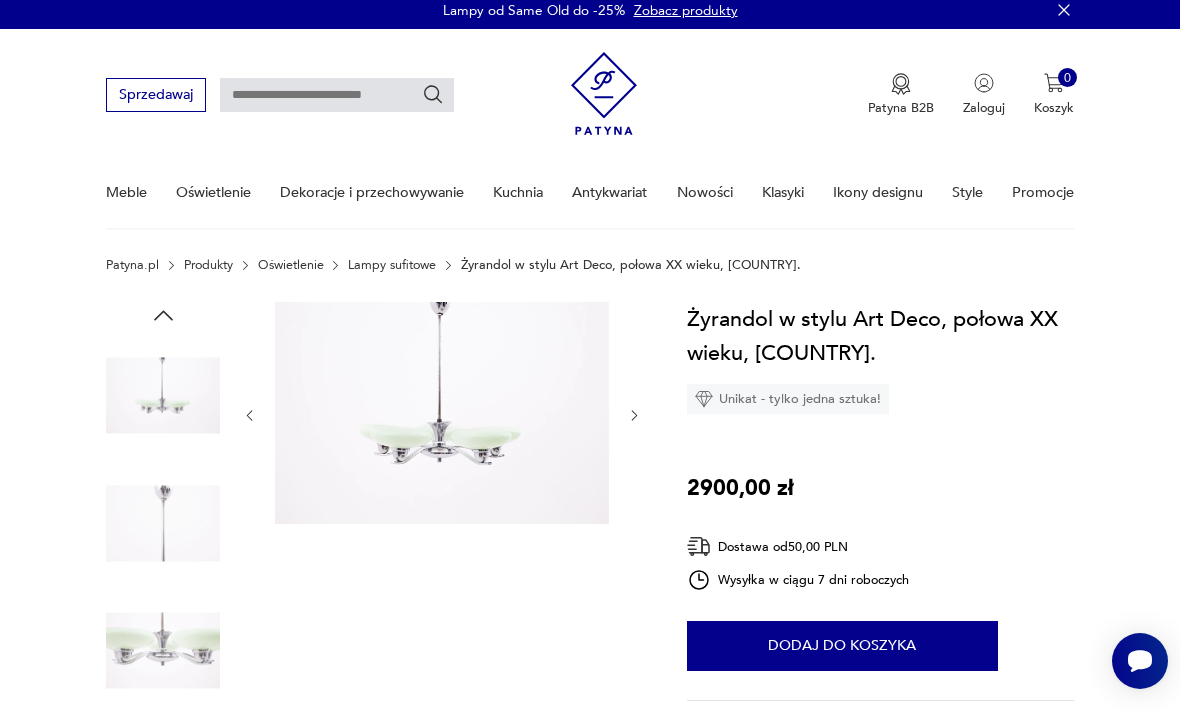 click at bounding box center [634, 415] 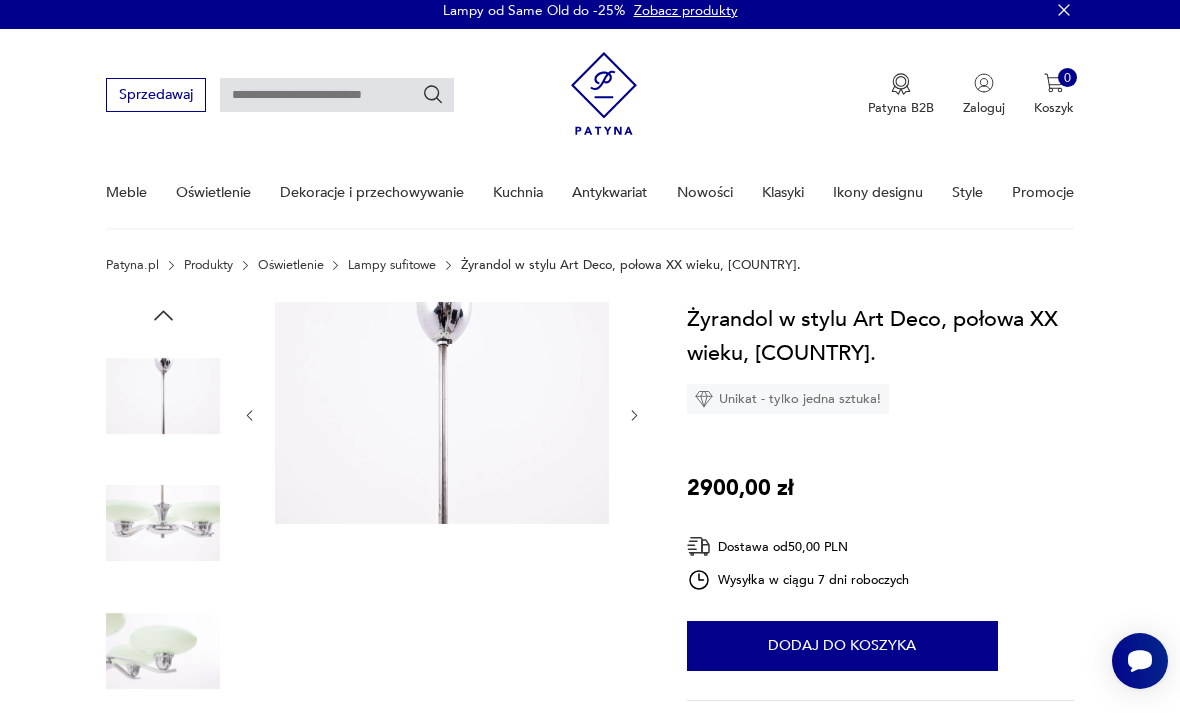click at bounding box center (634, 415) 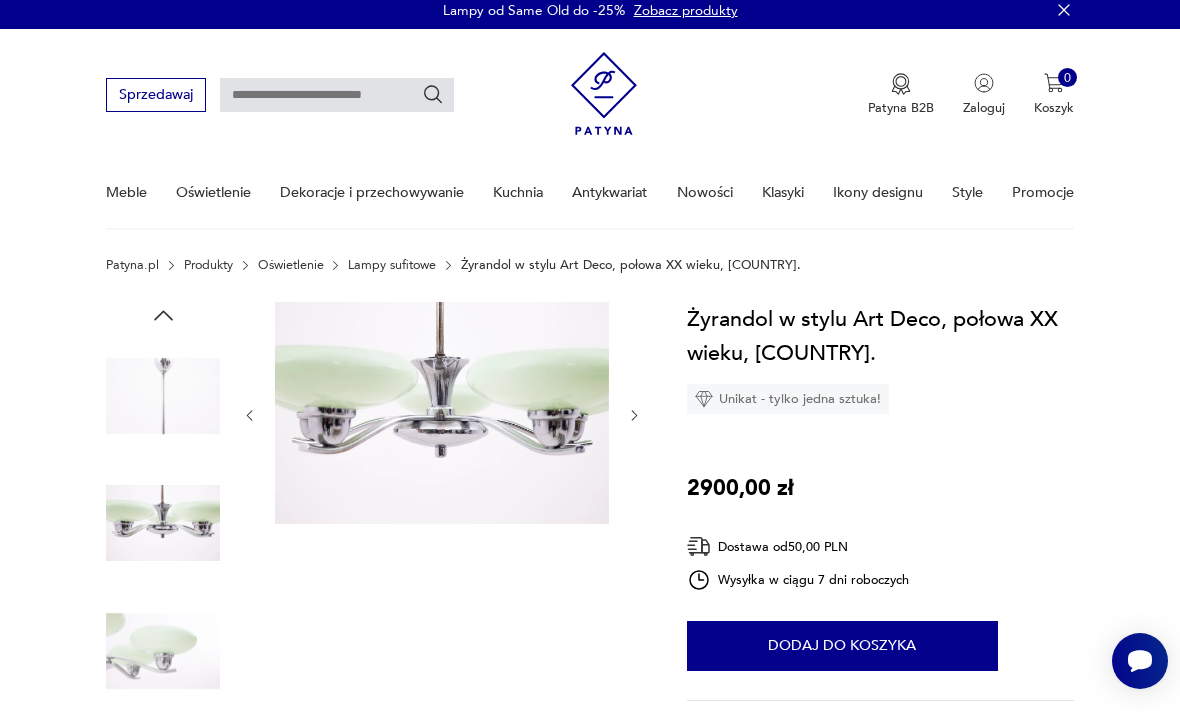click at bounding box center [634, 415] 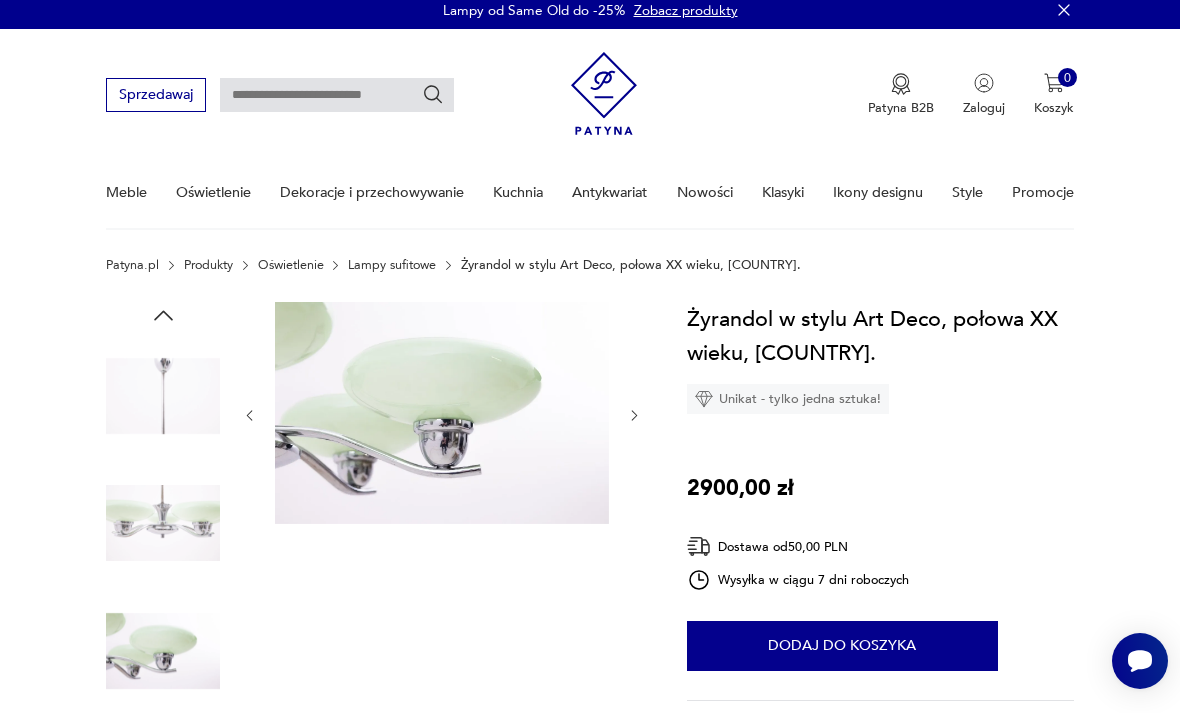 click at bounding box center [634, 415] 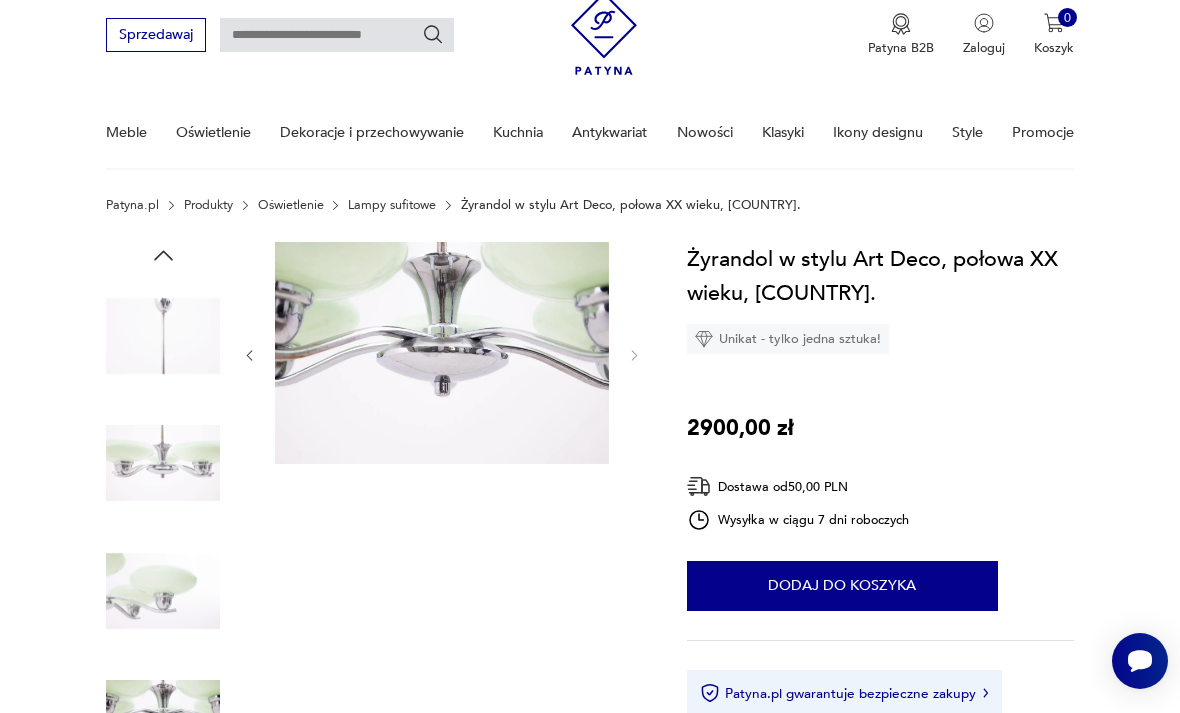 scroll, scrollTop: 74, scrollLeft: 0, axis: vertical 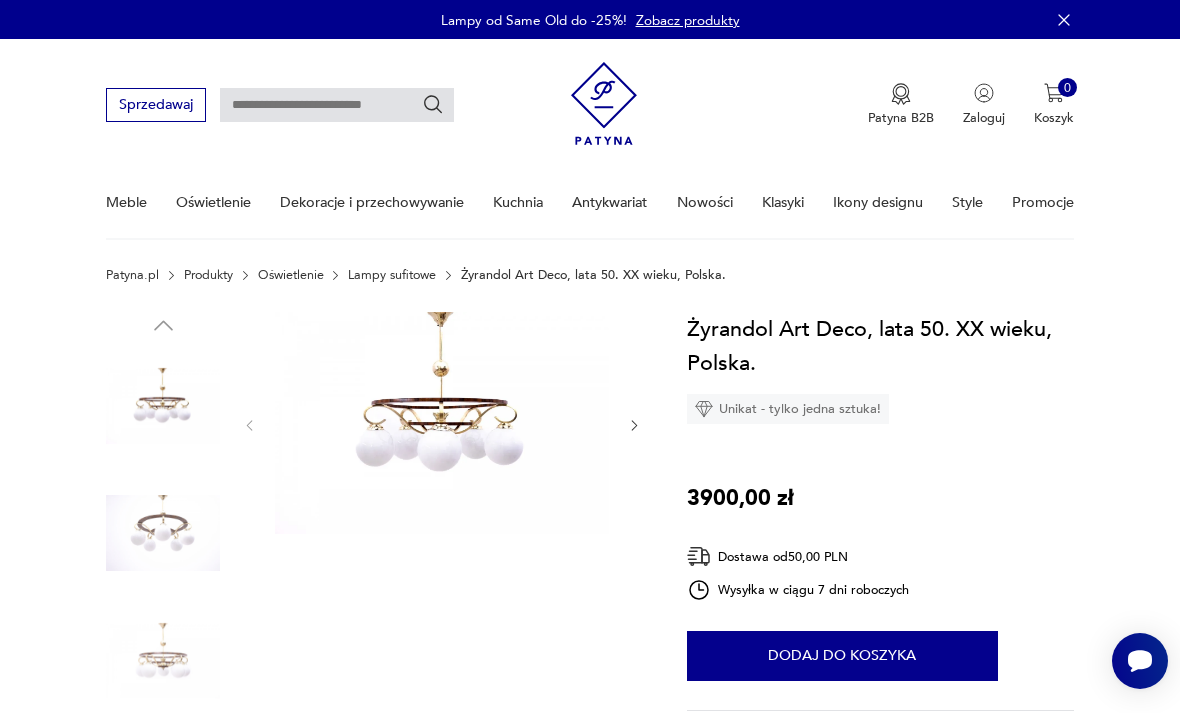 click at bounding box center (442, 423) 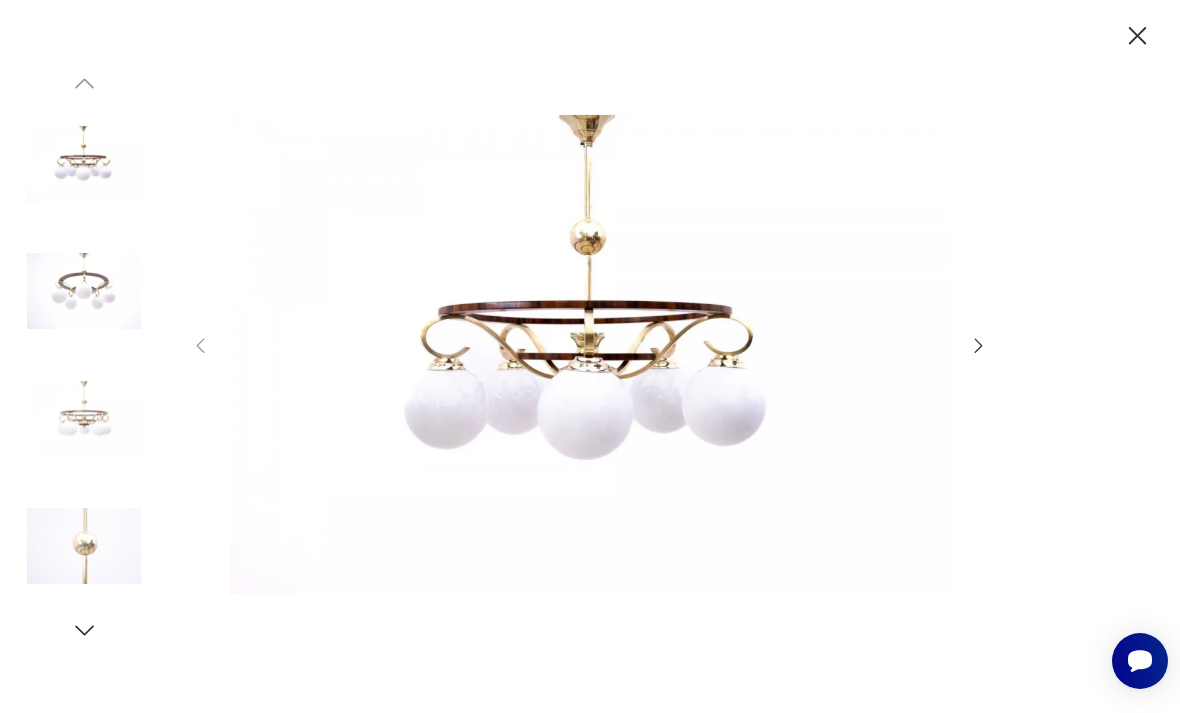 click at bounding box center (979, 346) 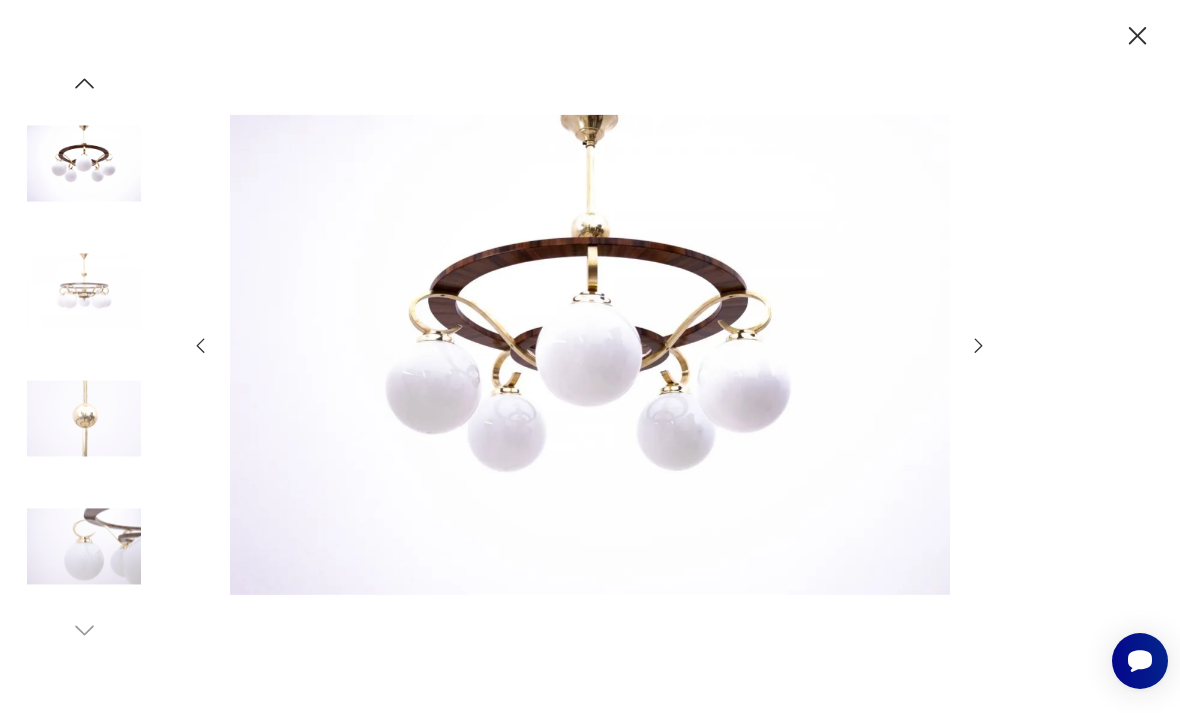 click at bounding box center [979, 346] 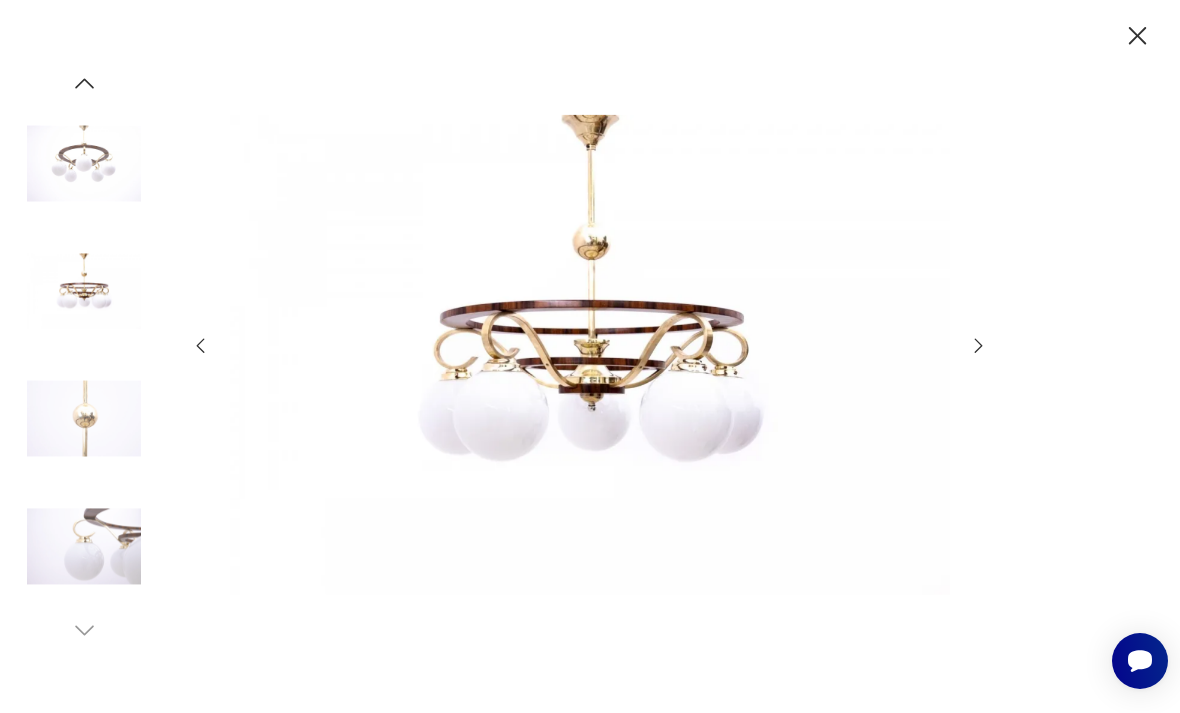 click at bounding box center (979, 346) 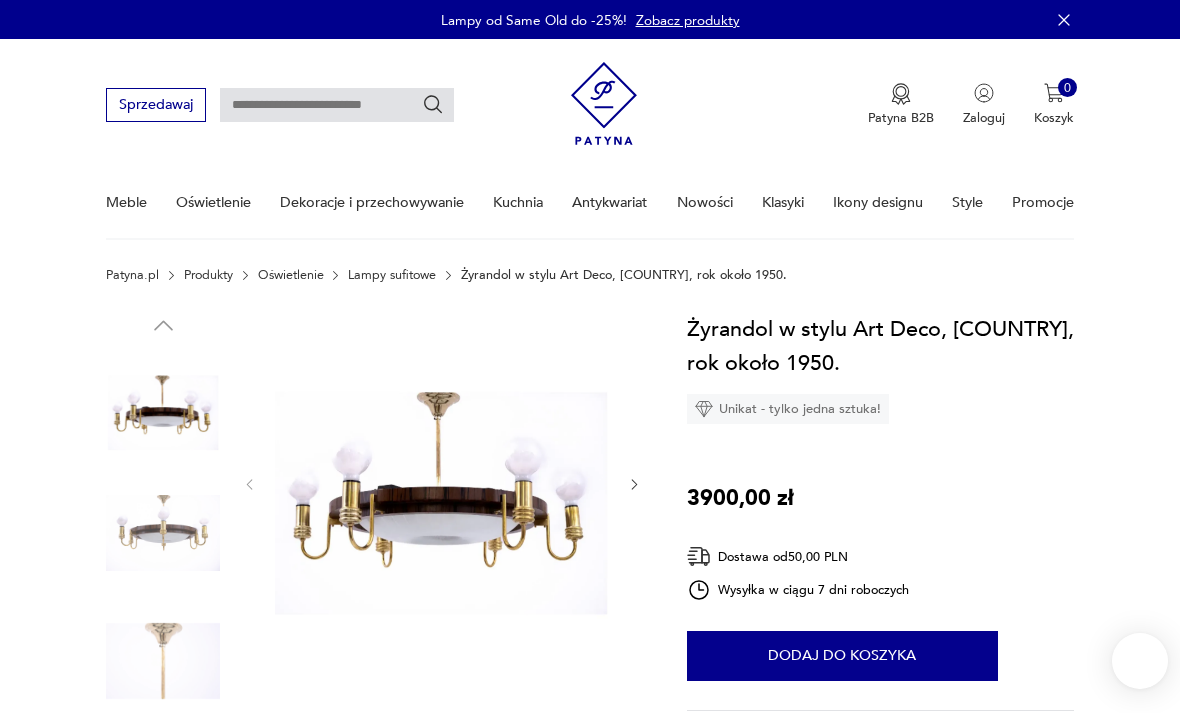 scroll, scrollTop: 0, scrollLeft: 0, axis: both 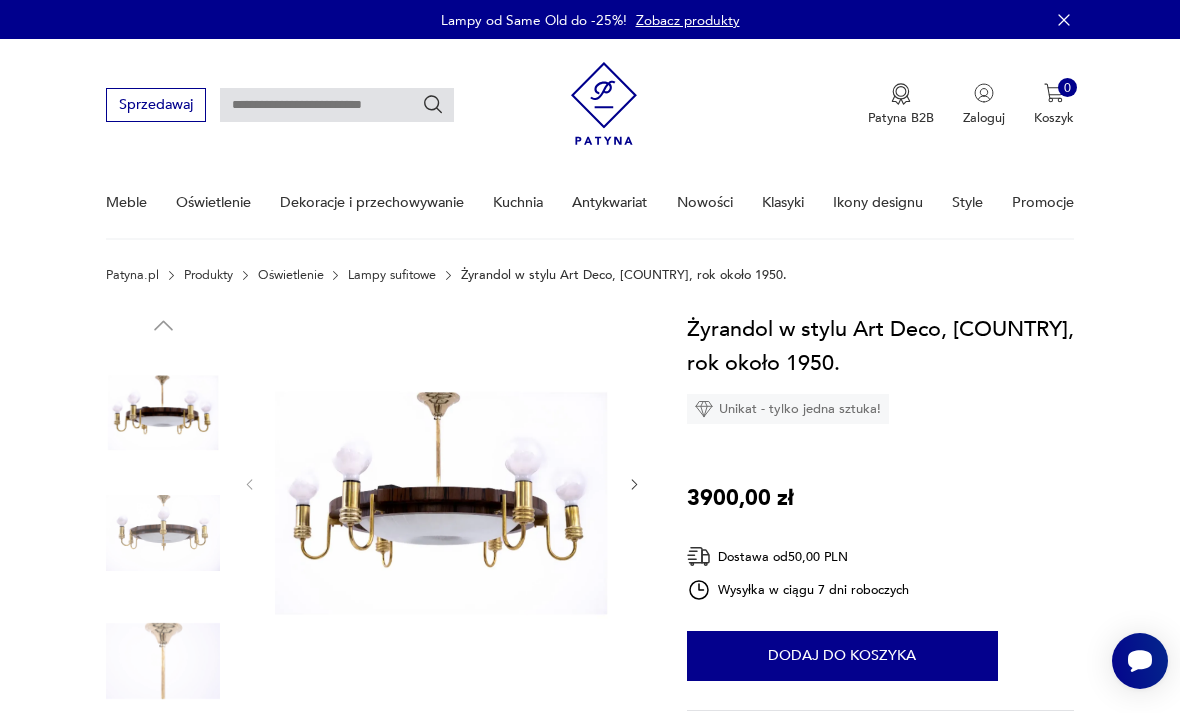 click at bounding box center [442, 483] 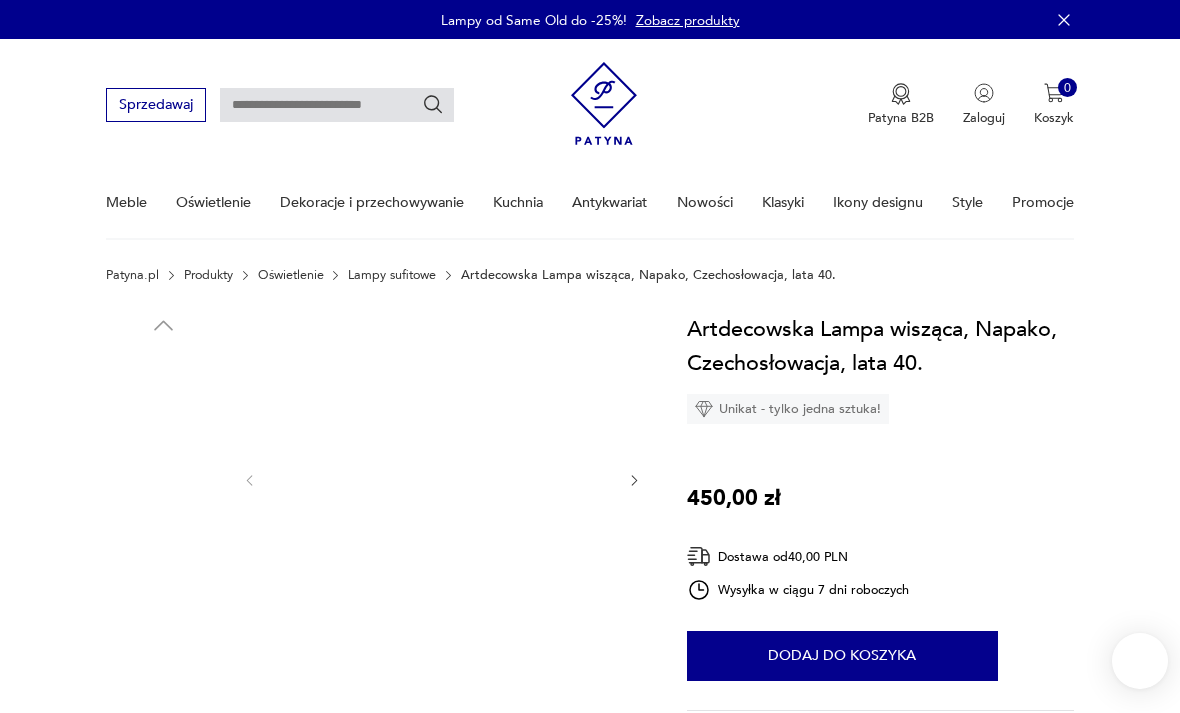 scroll, scrollTop: 0, scrollLeft: 0, axis: both 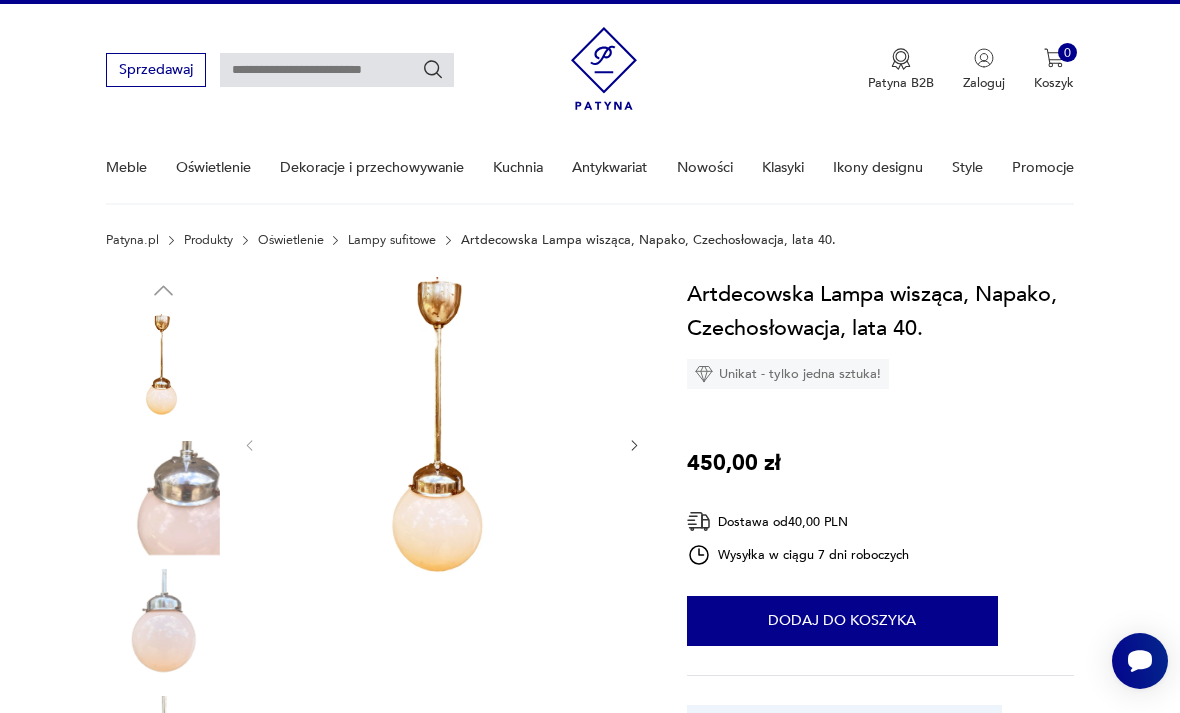 click at bounding box center [163, 498] 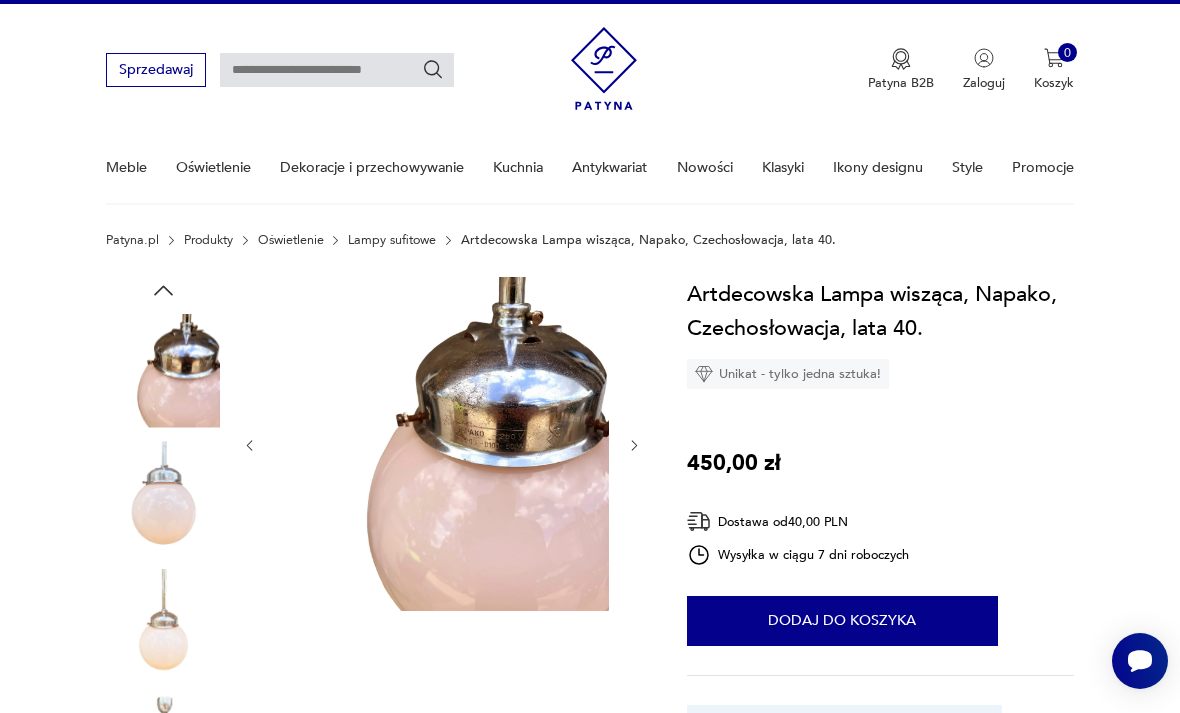 click at bounding box center (163, 498) 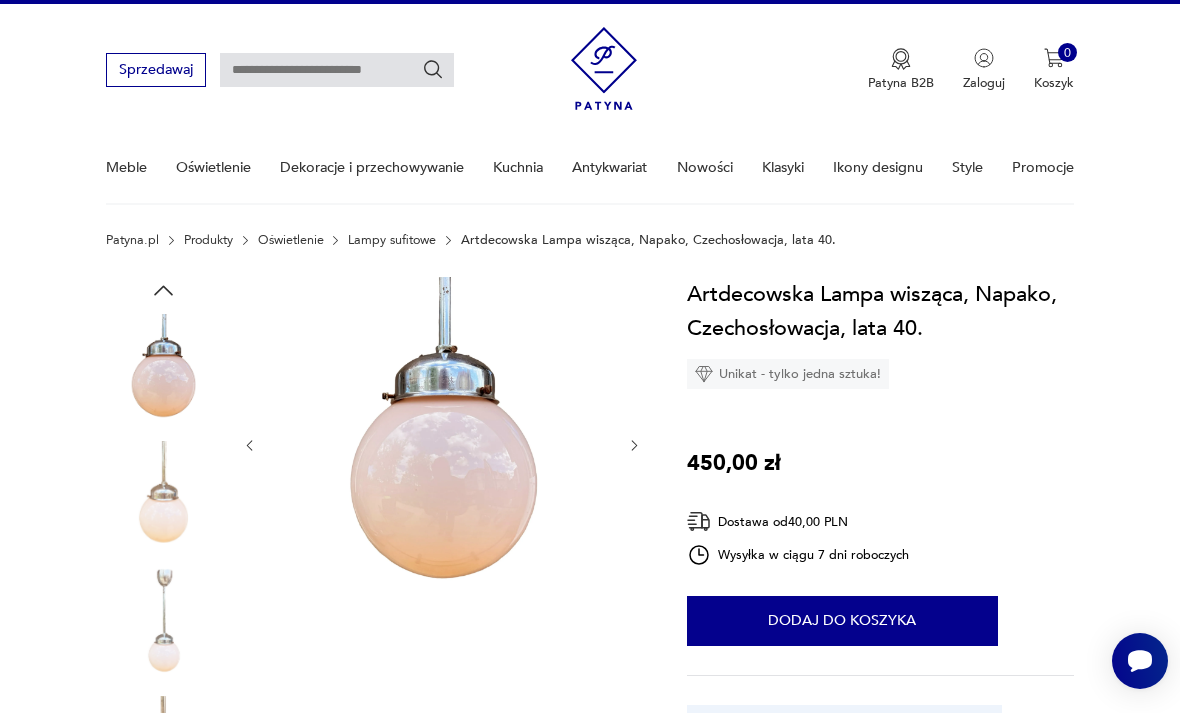 click at bounding box center [0, 0] 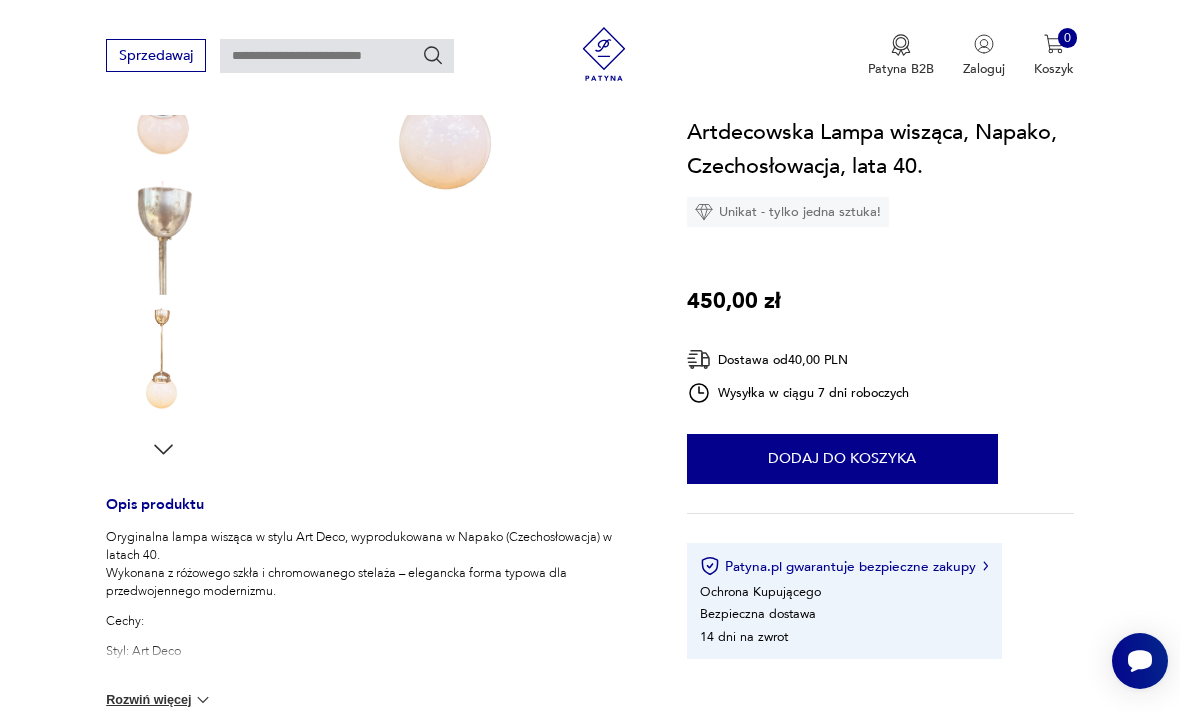 scroll, scrollTop: 425, scrollLeft: 0, axis: vertical 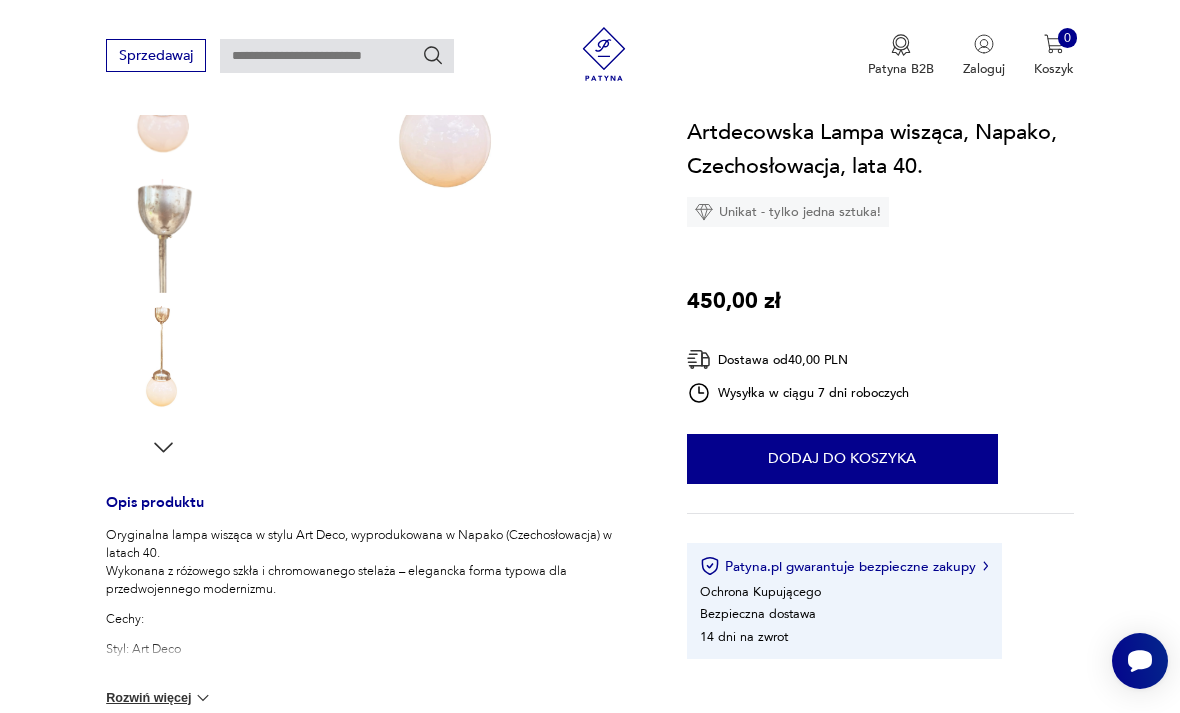 click at bounding box center (0, 0) 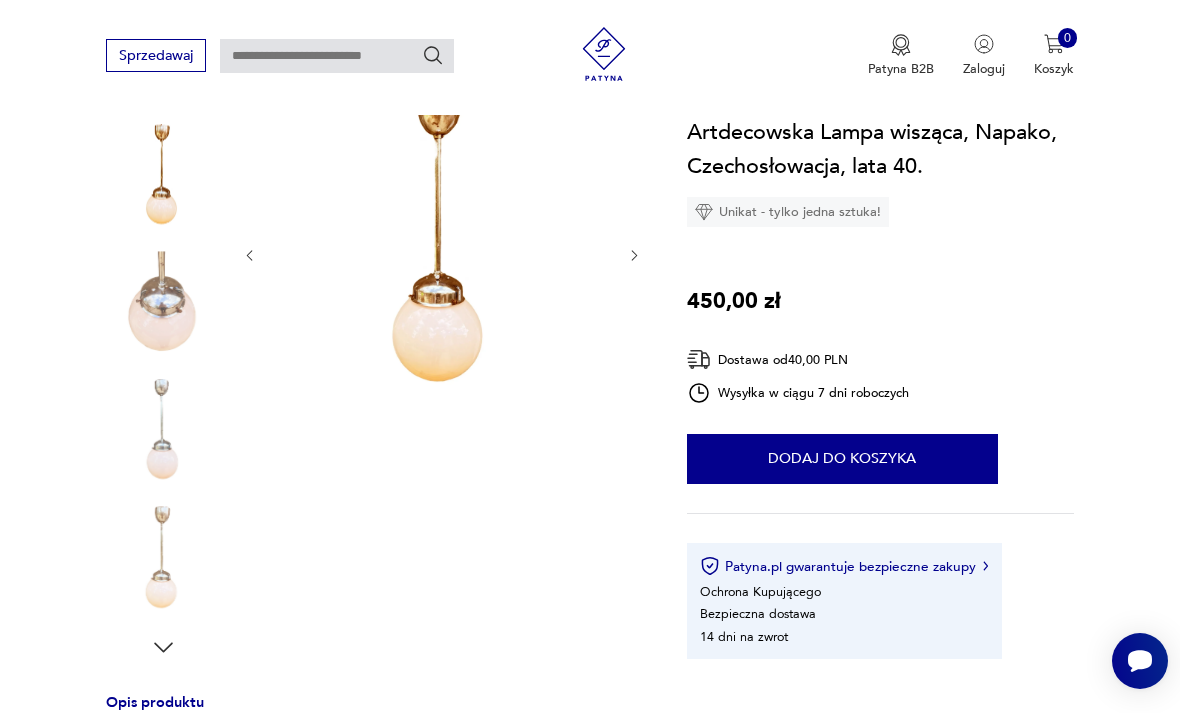 scroll, scrollTop: 282, scrollLeft: 0, axis: vertical 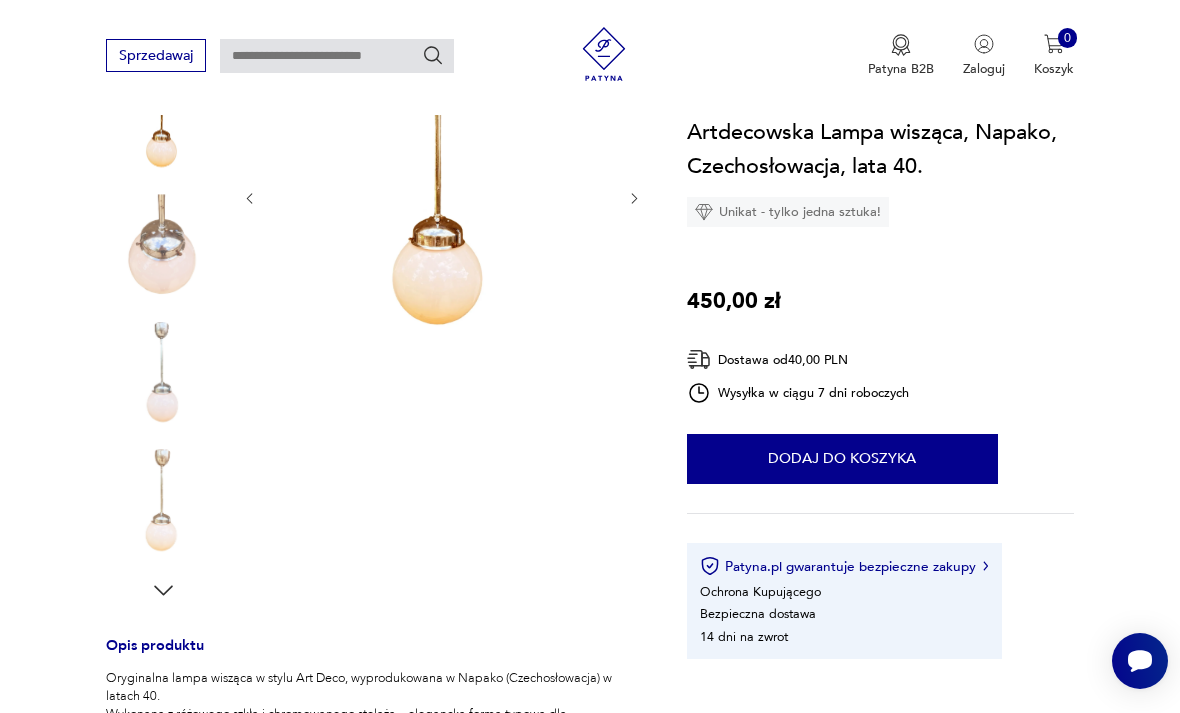 click at bounding box center (0, 0) 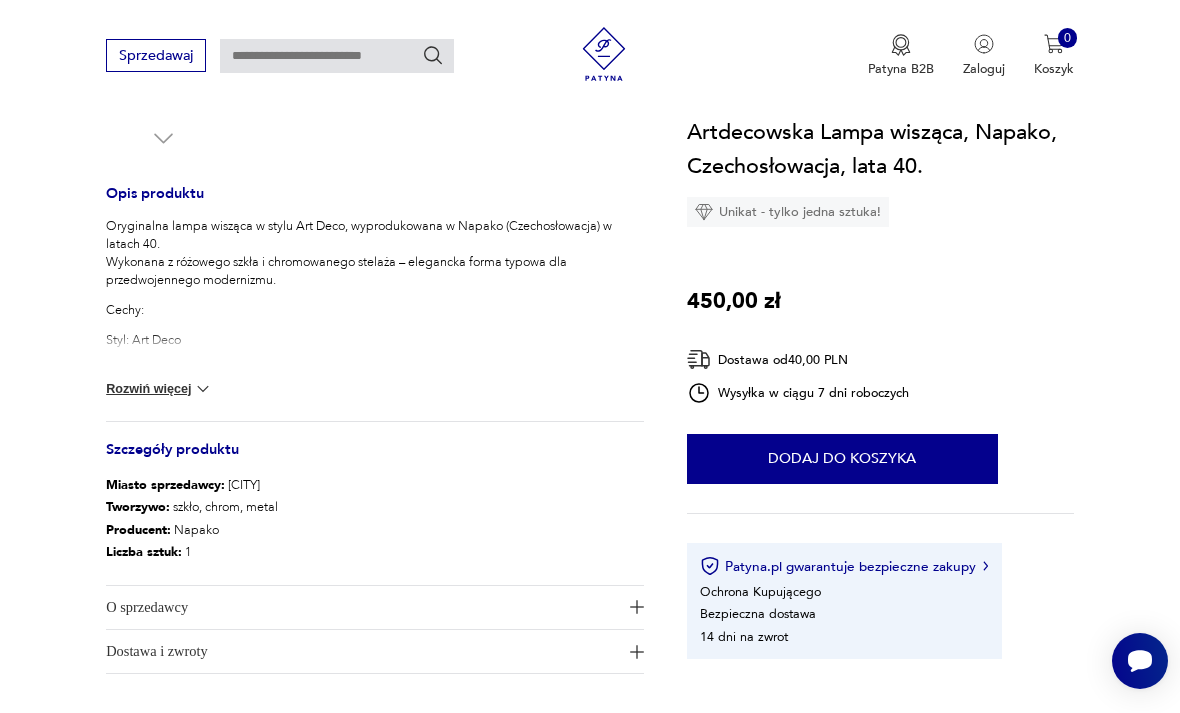 scroll, scrollTop: 740, scrollLeft: 0, axis: vertical 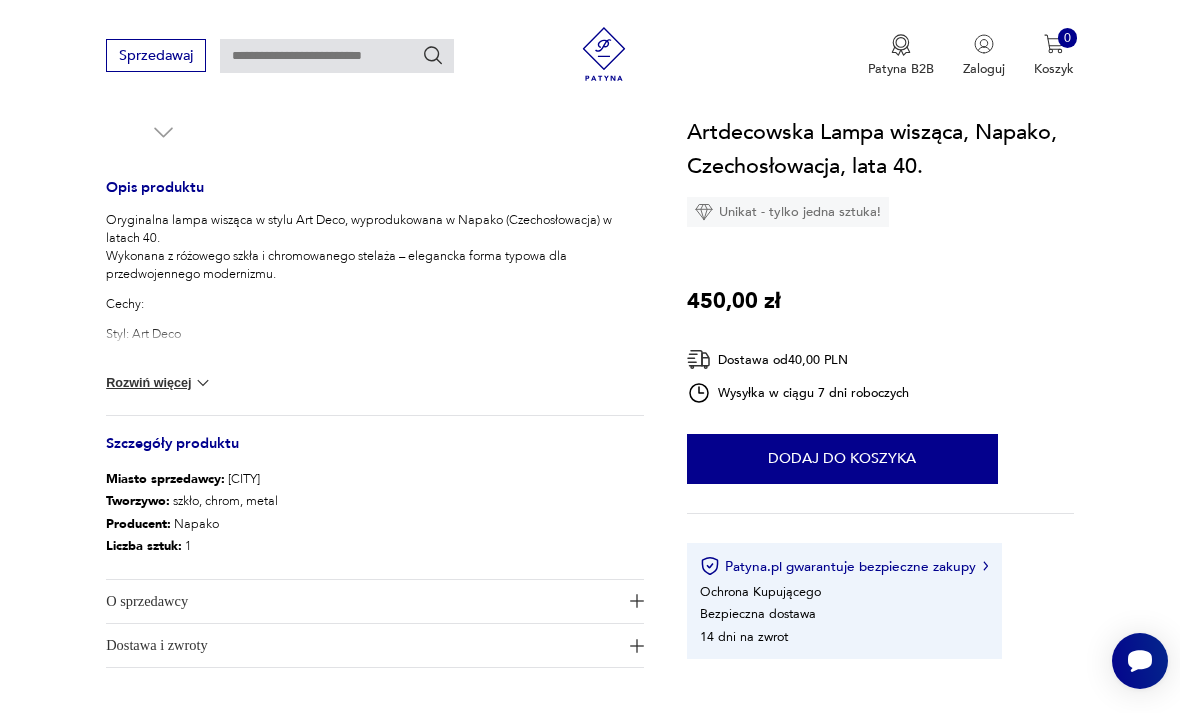 click at bounding box center [203, 383] 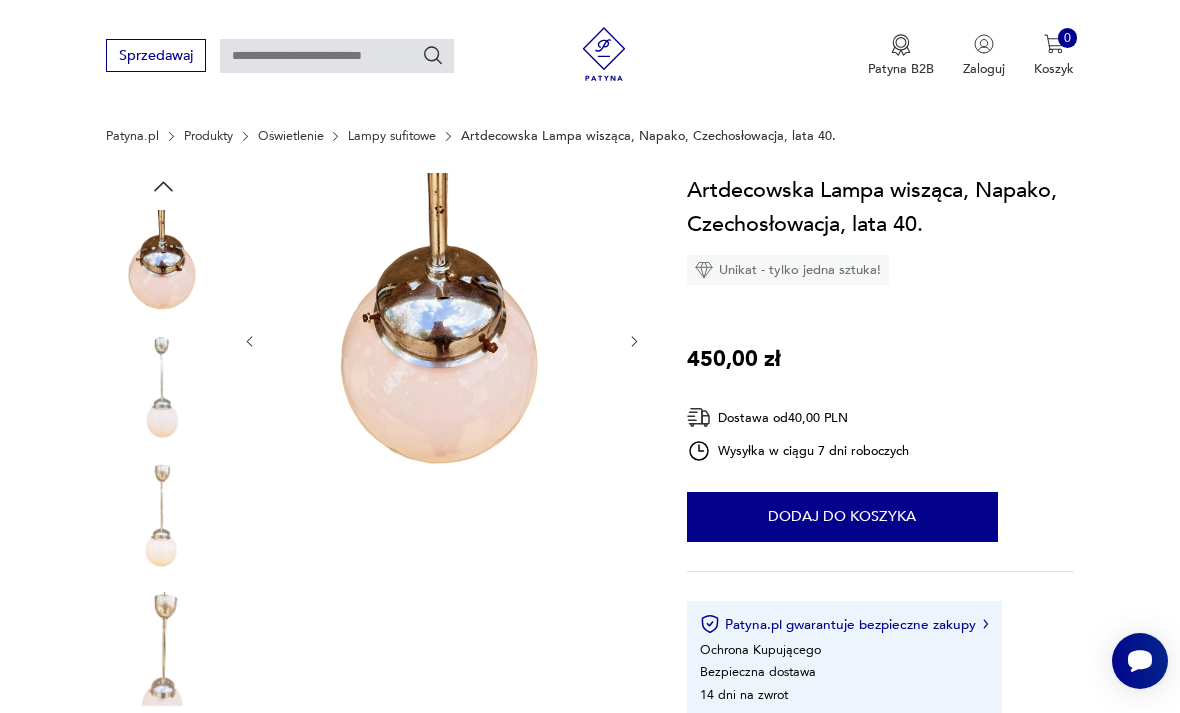 scroll, scrollTop: 0, scrollLeft: 0, axis: both 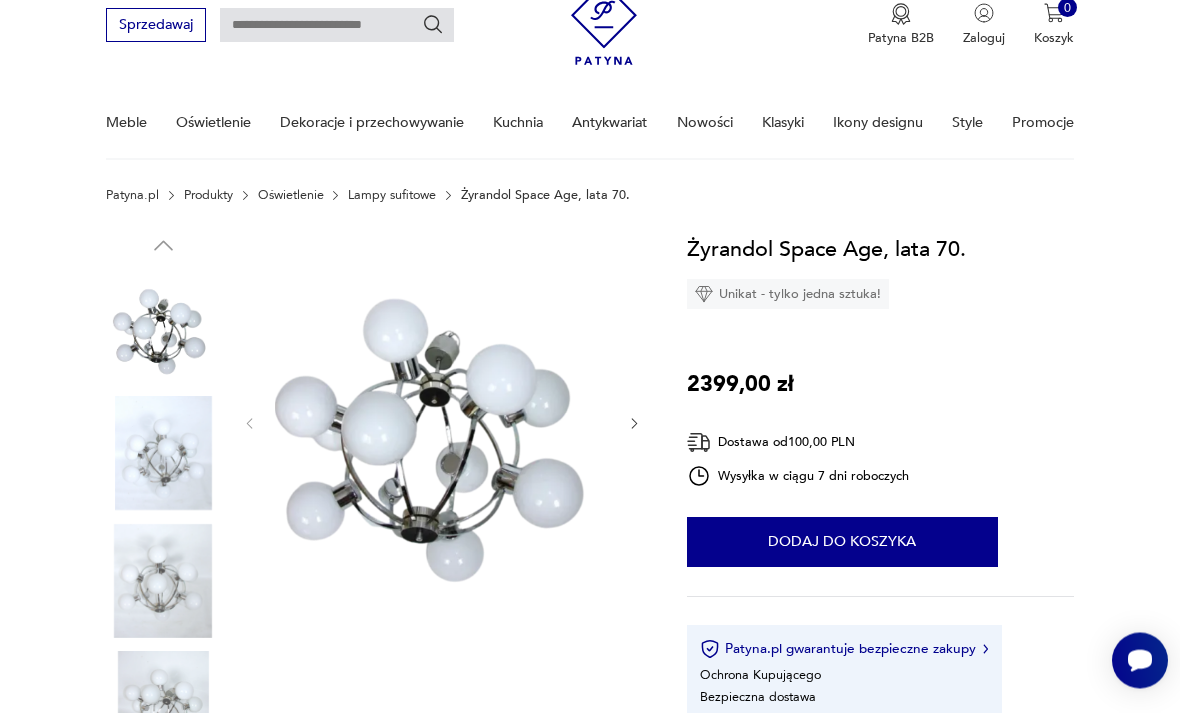 click at bounding box center (0, 0) 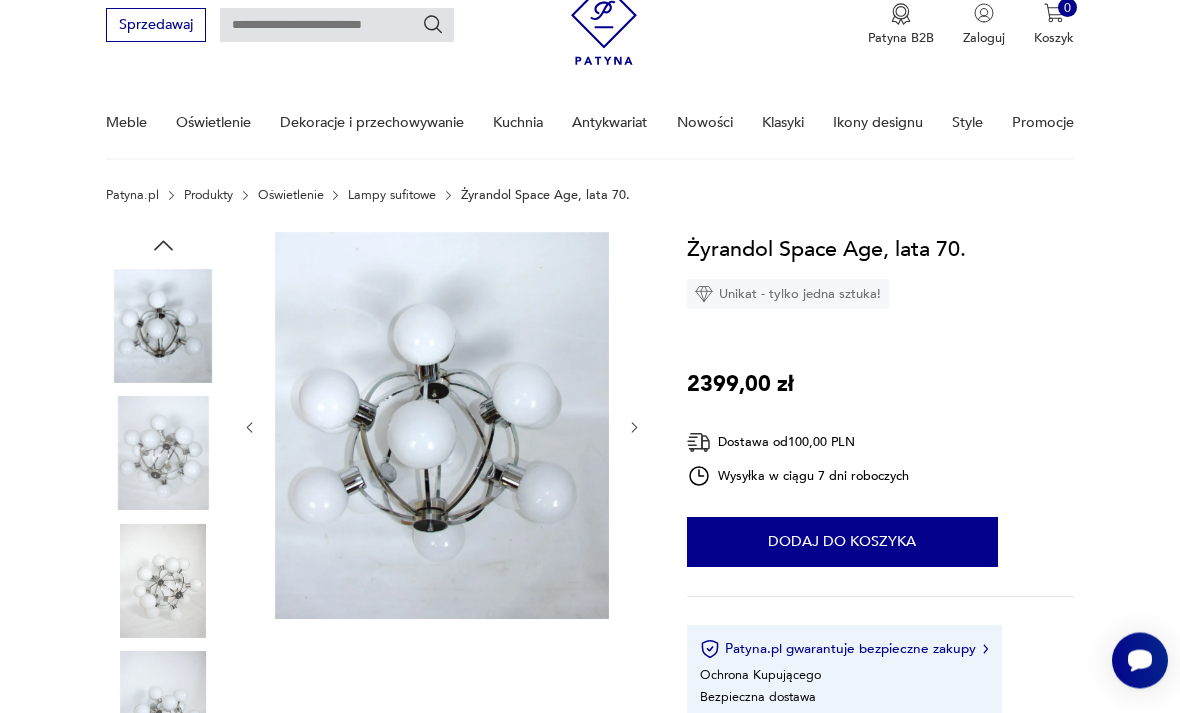 scroll, scrollTop: 80, scrollLeft: 0, axis: vertical 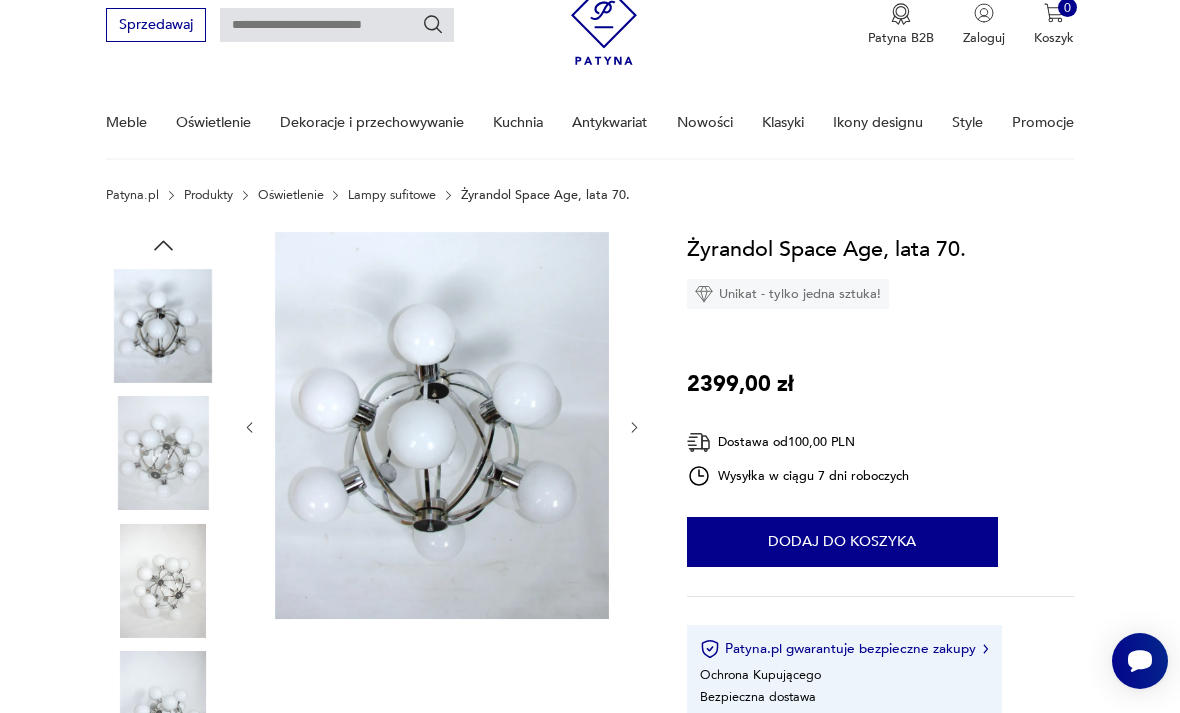 click at bounding box center [163, 453] 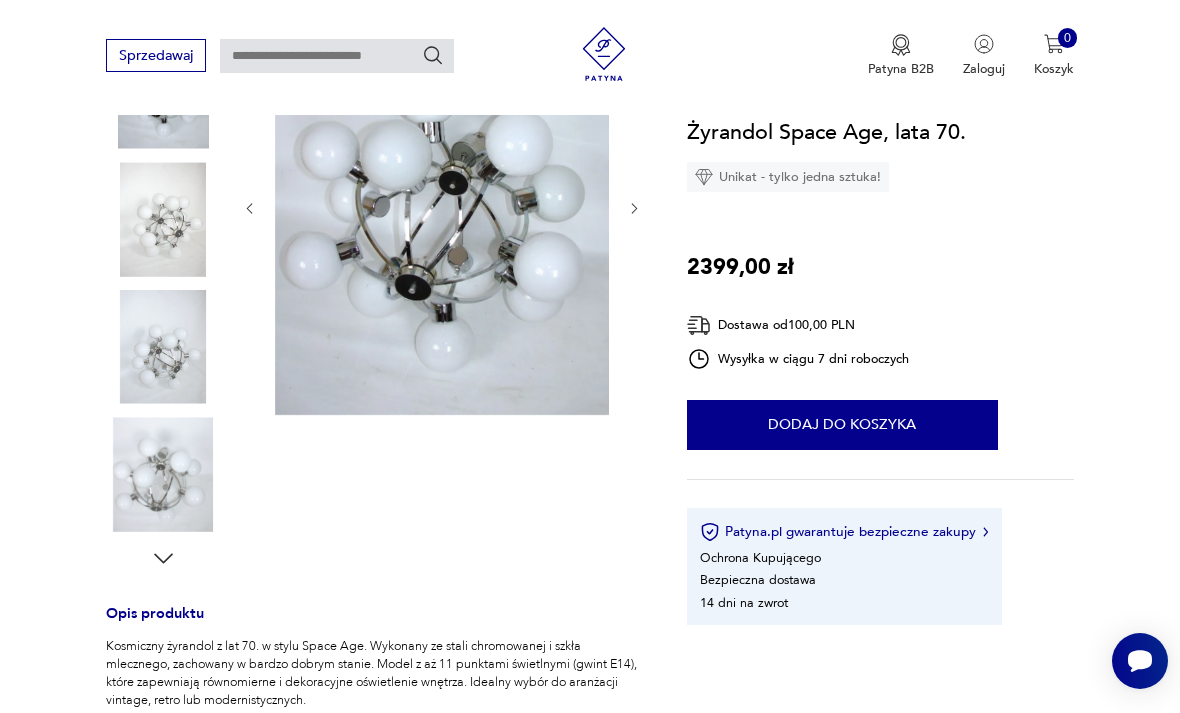 scroll, scrollTop: 315, scrollLeft: 0, axis: vertical 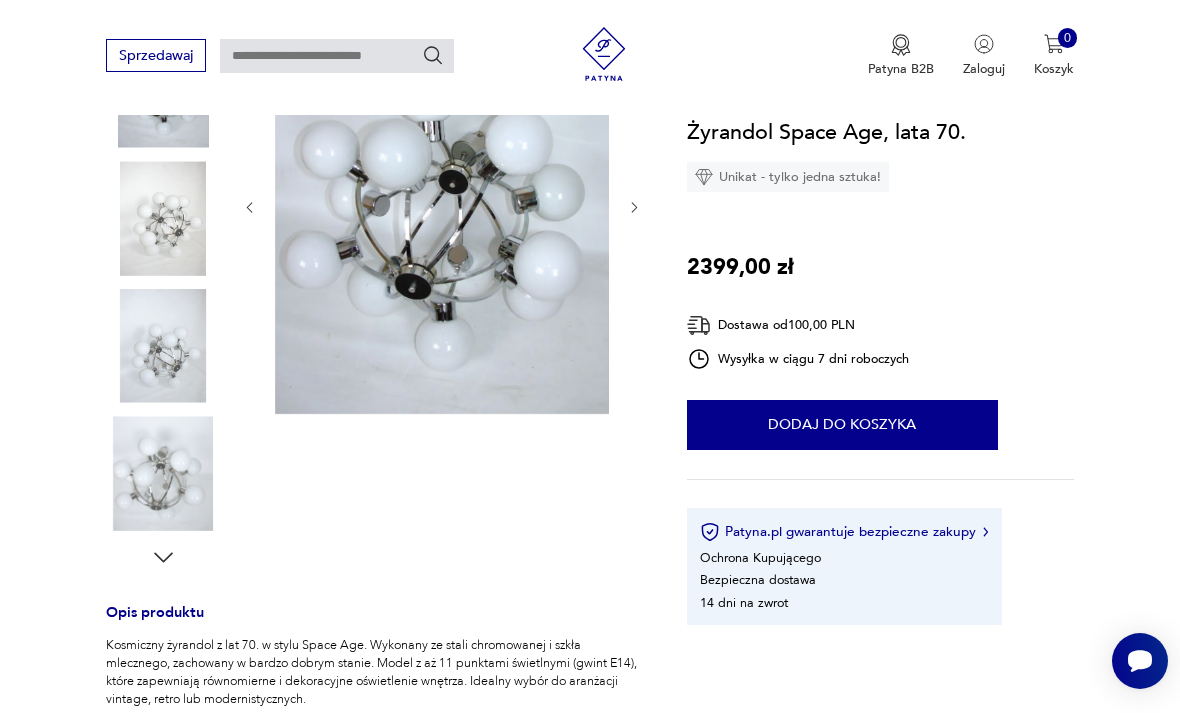 click at bounding box center [0, 0] 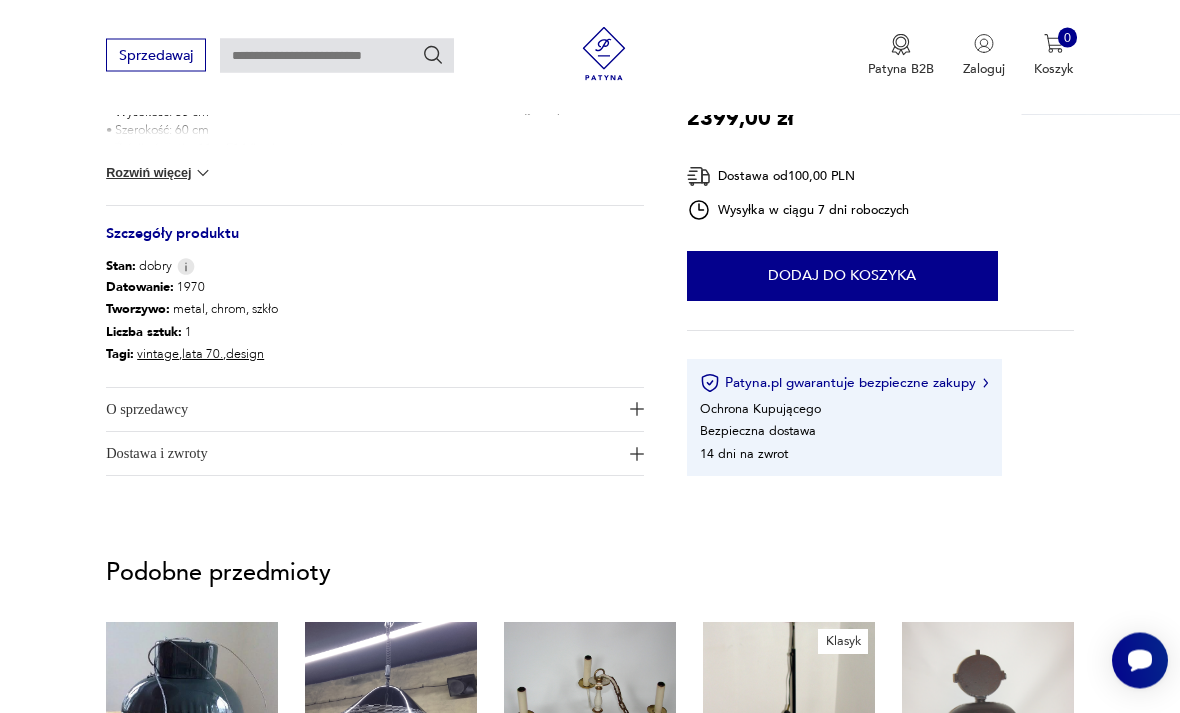 scroll, scrollTop: 928, scrollLeft: 0, axis: vertical 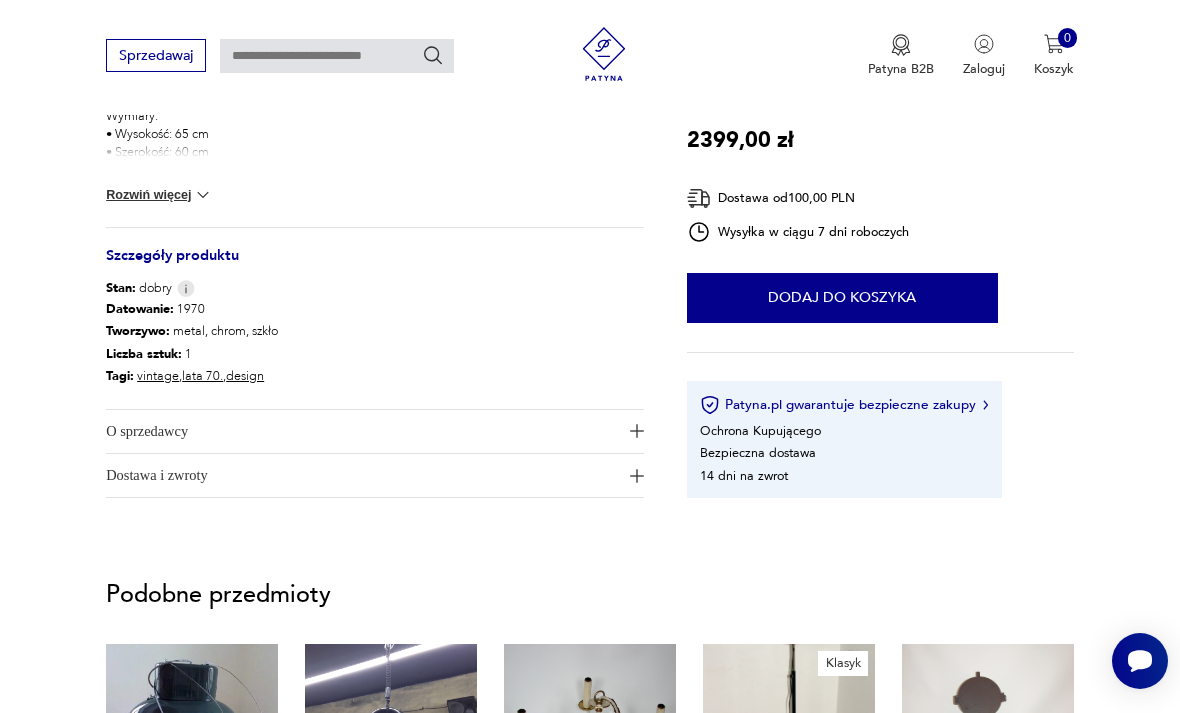 click on "O sprzedawcy" at bounding box center (374, 431) 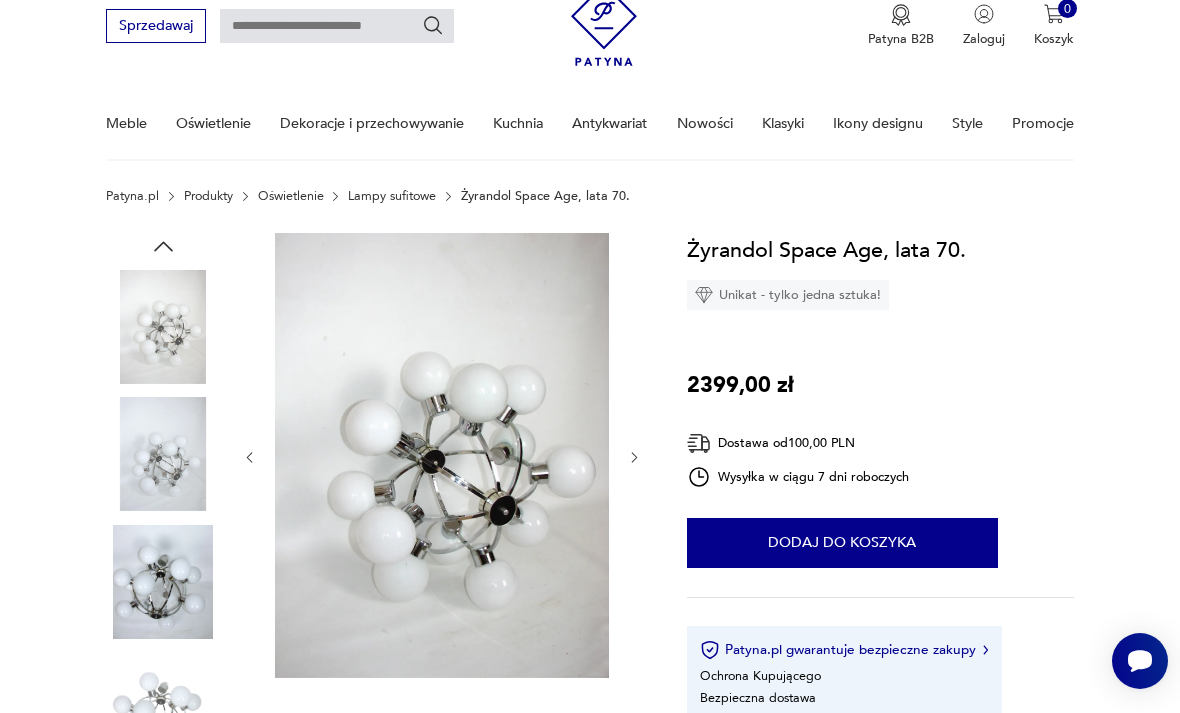 scroll, scrollTop: 77, scrollLeft: 0, axis: vertical 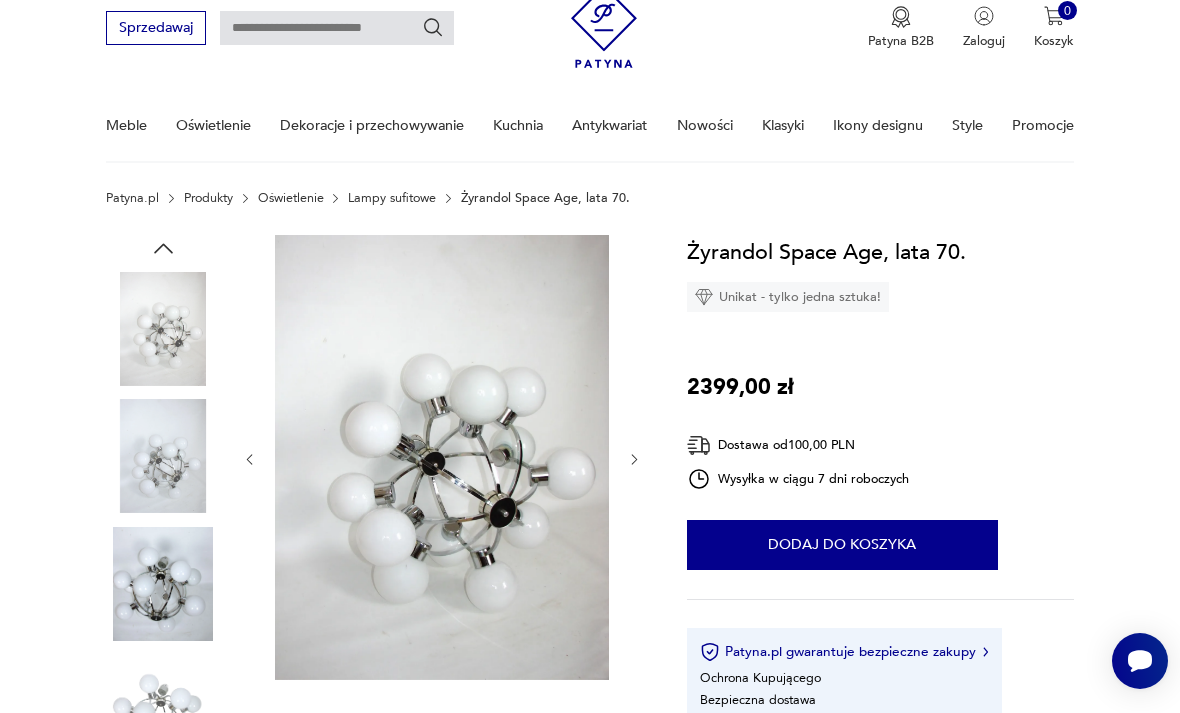 click at bounding box center (0, 0) 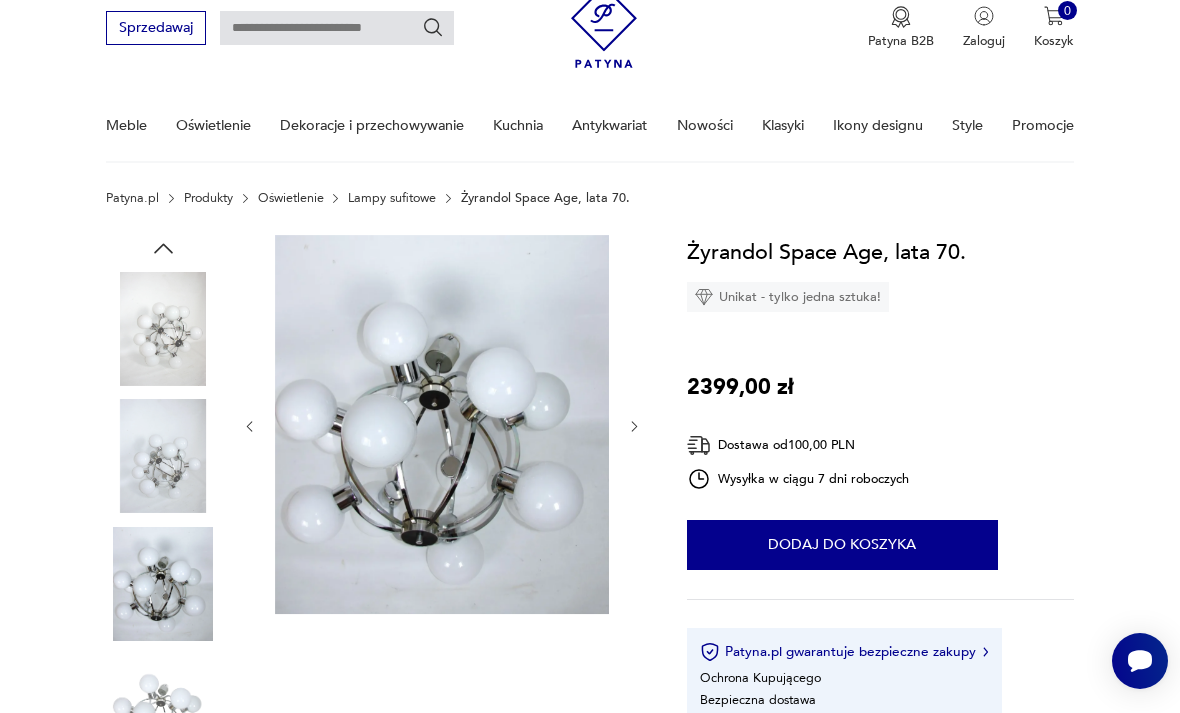 scroll, scrollTop: 0, scrollLeft: 0, axis: both 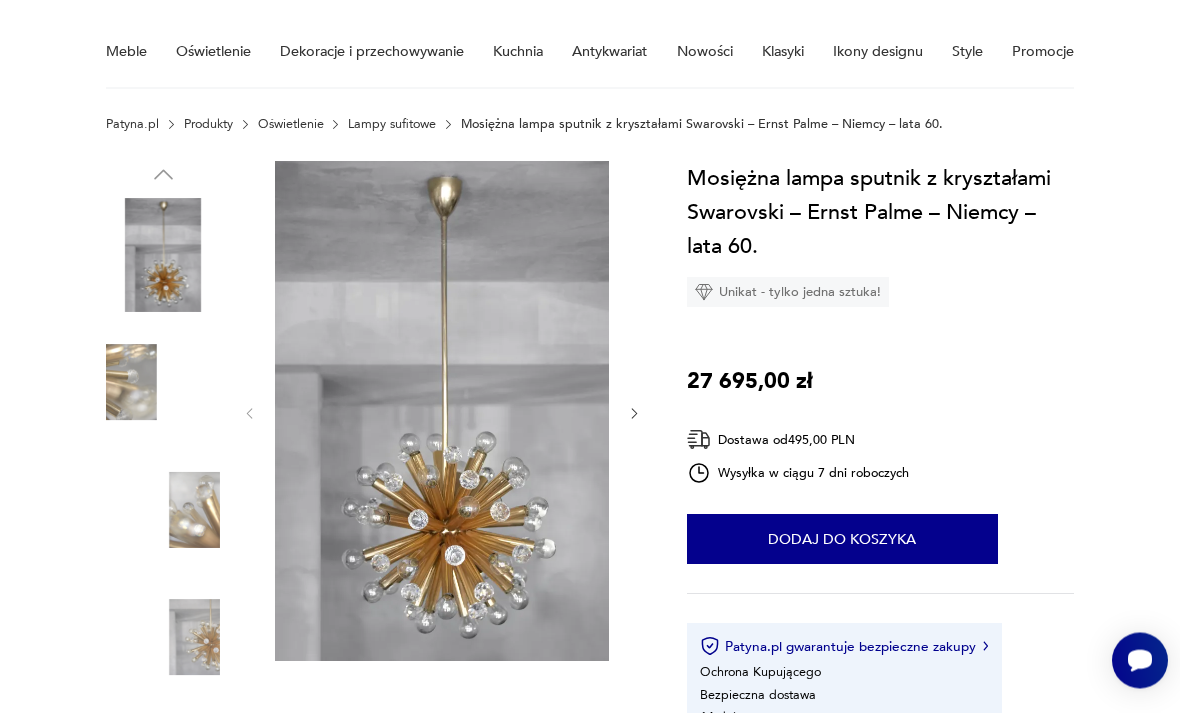 click at bounding box center (0, 0) 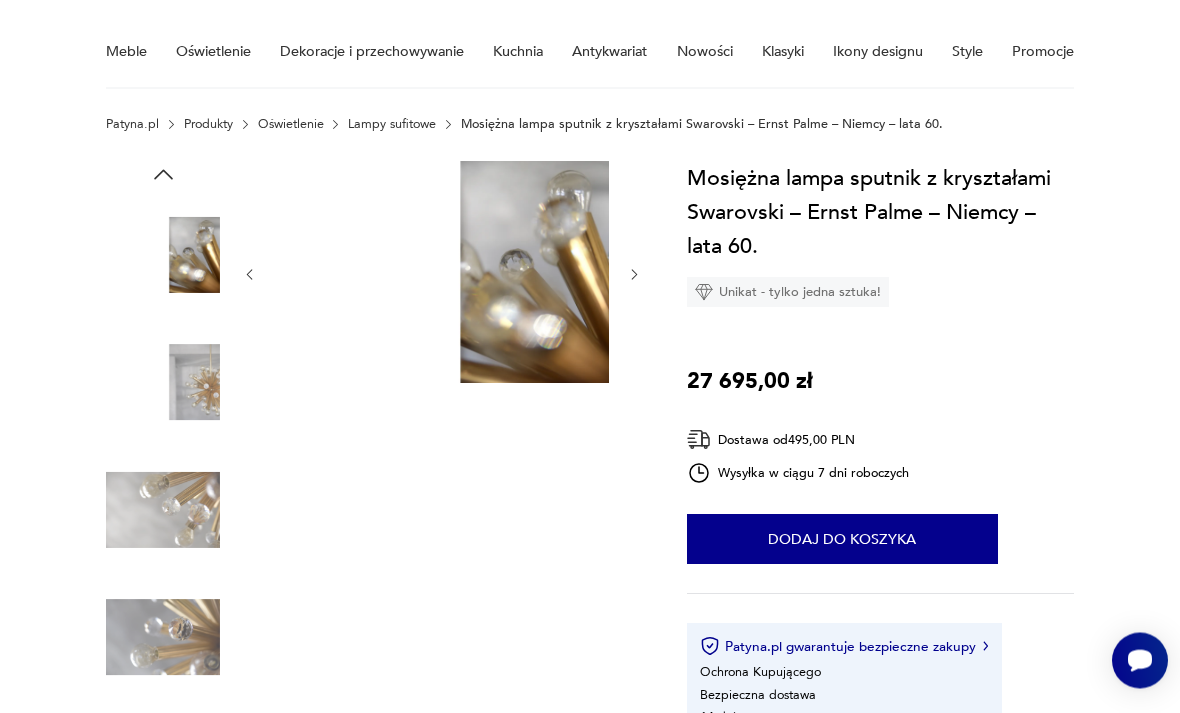 scroll, scrollTop: 151, scrollLeft: 0, axis: vertical 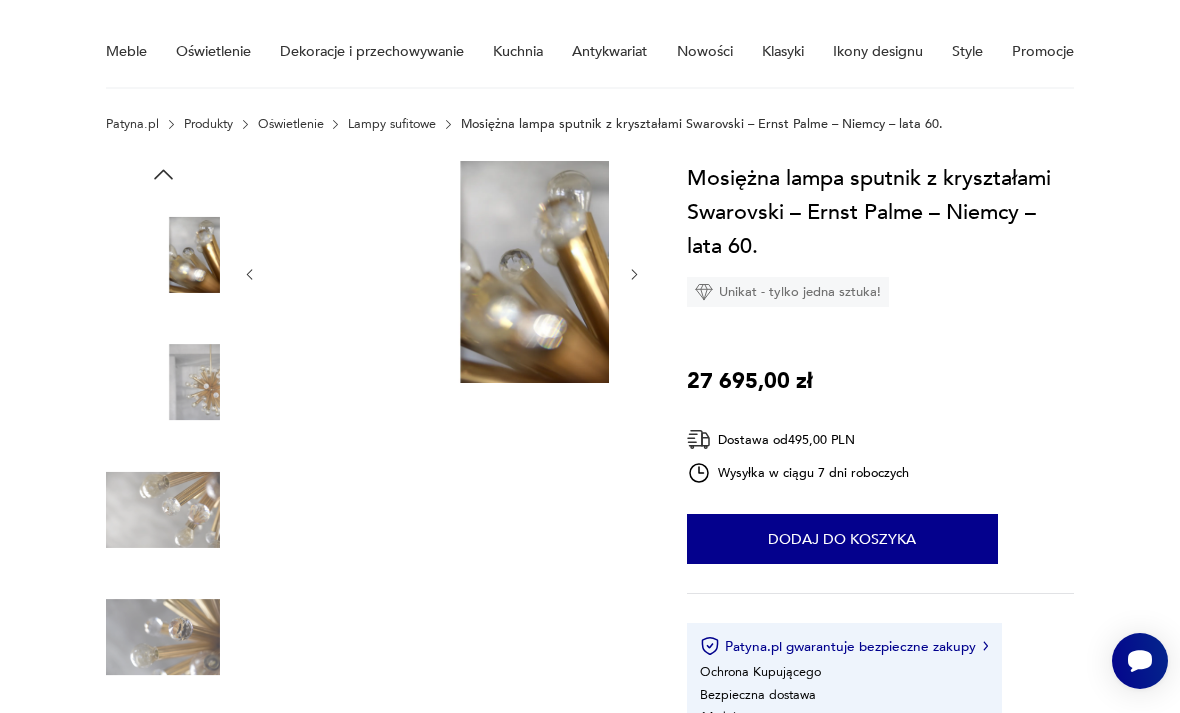 click at bounding box center [0, 0] 